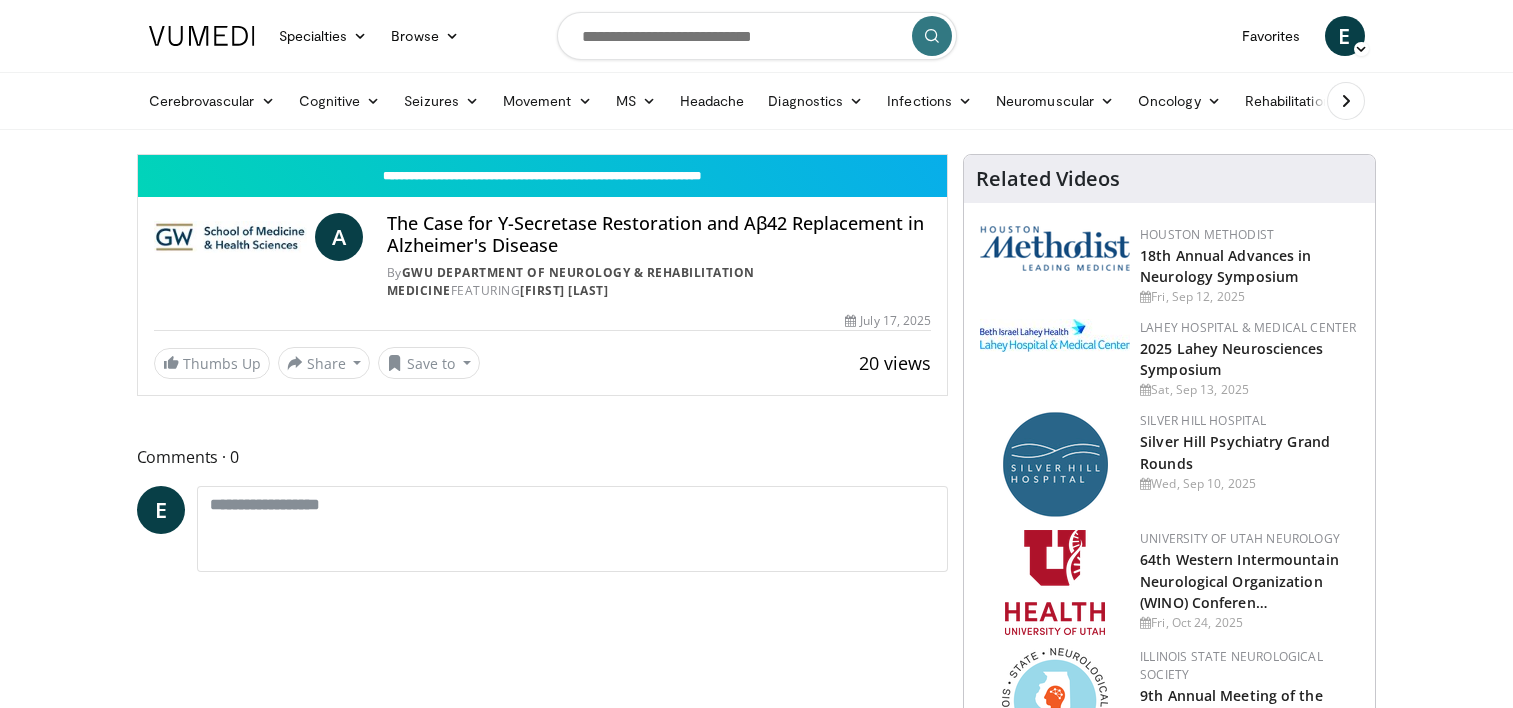 scroll, scrollTop: 0, scrollLeft: 0, axis: both 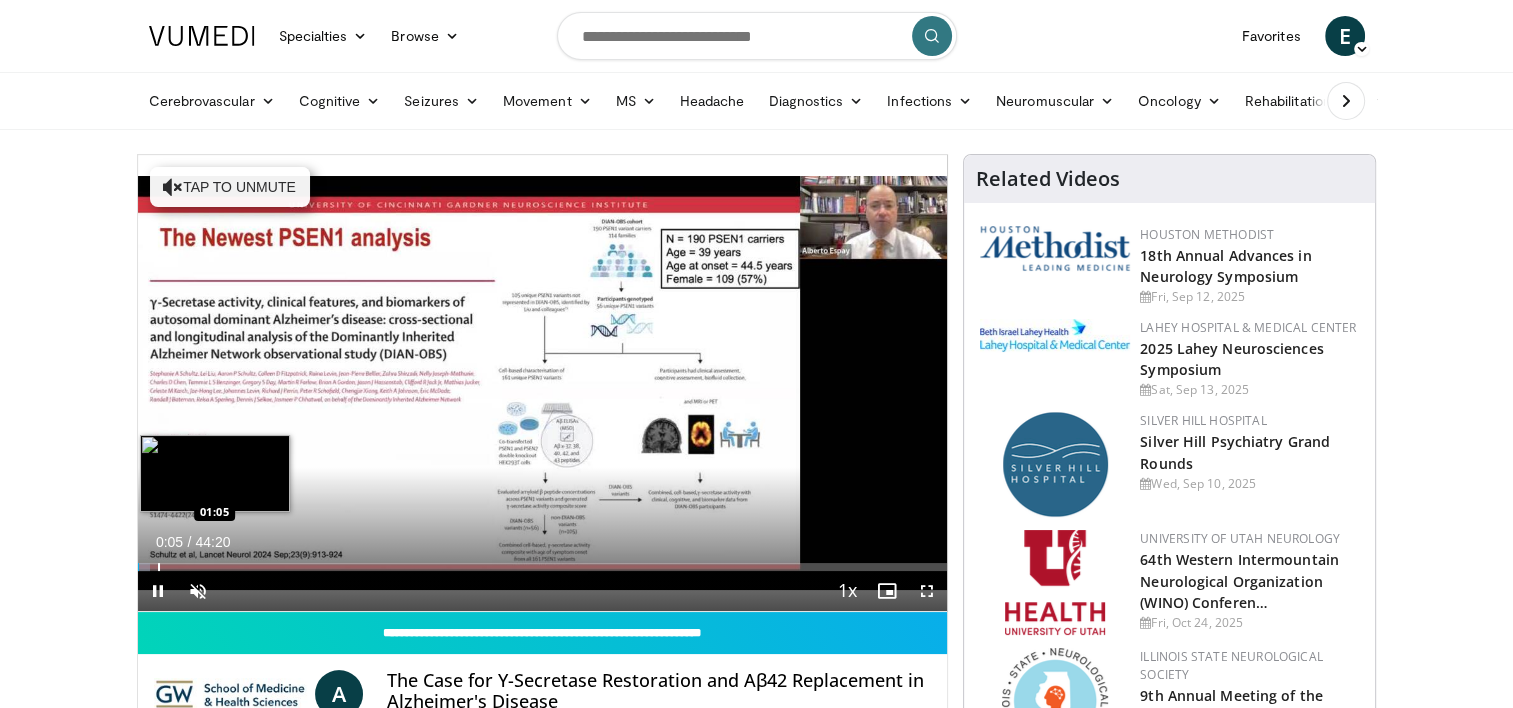 click on "Loaded :  1.50% 00:05 01:05" at bounding box center [543, 561] 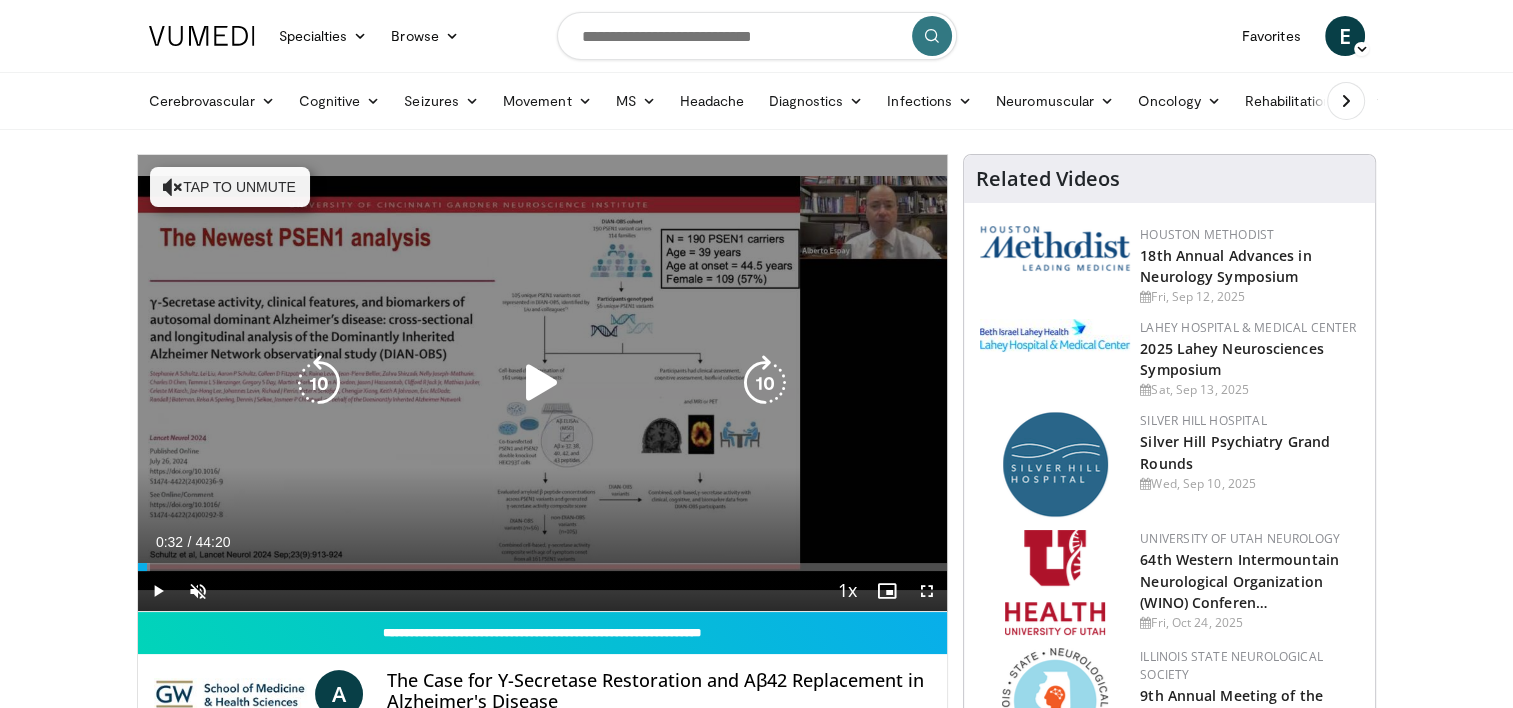 click on "Loaded :  1.50% 00:32 00:32" at bounding box center [543, 561] 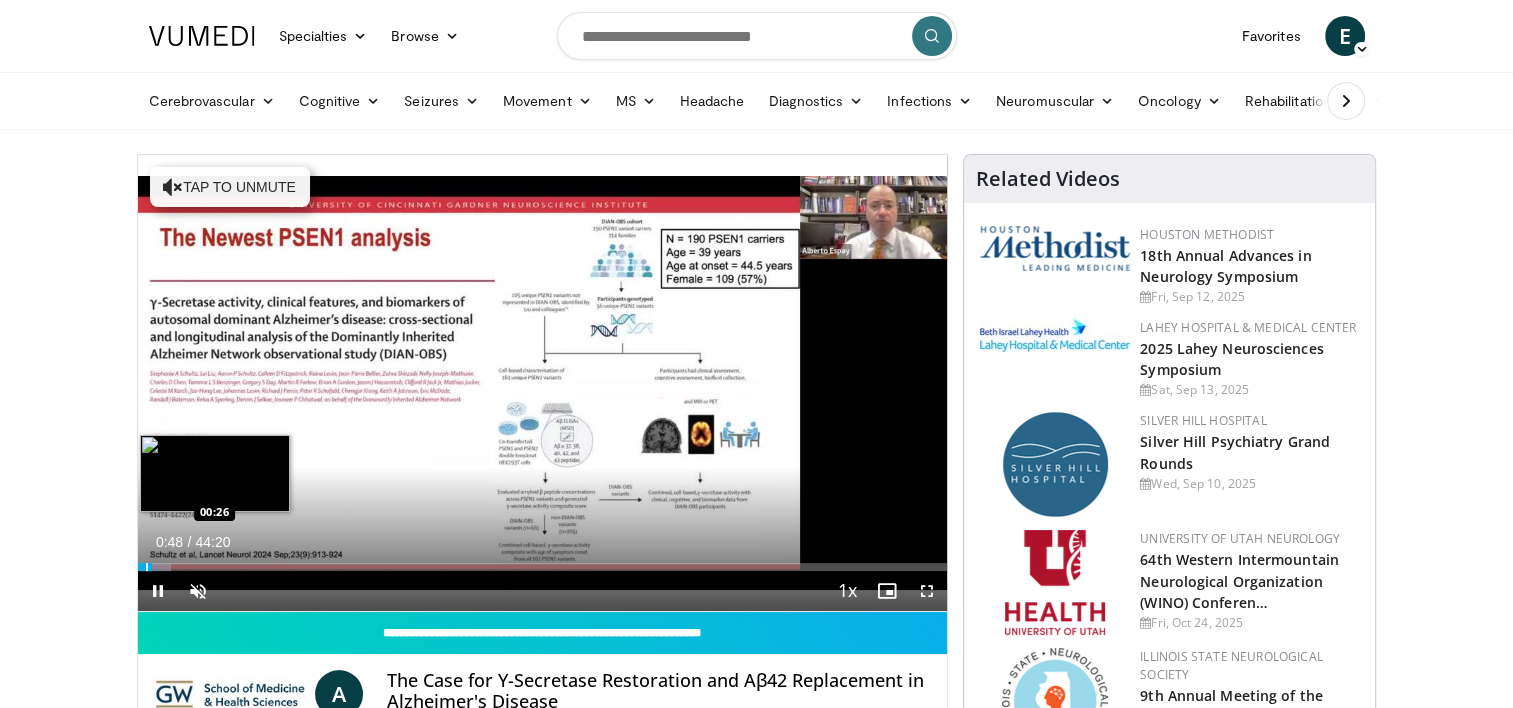 click at bounding box center (147, 567) 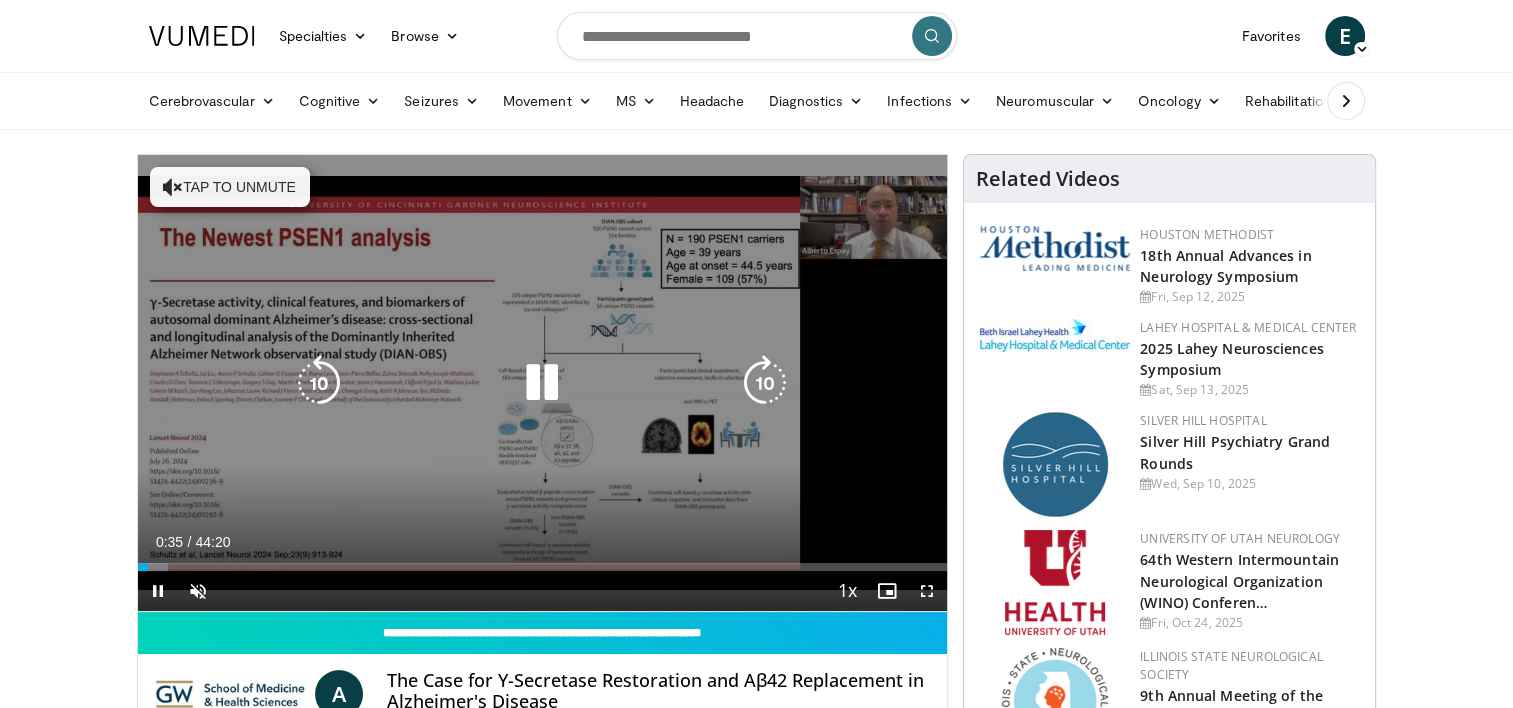 click on "10 seconds
Tap to unmute" at bounding box center [543, 383] 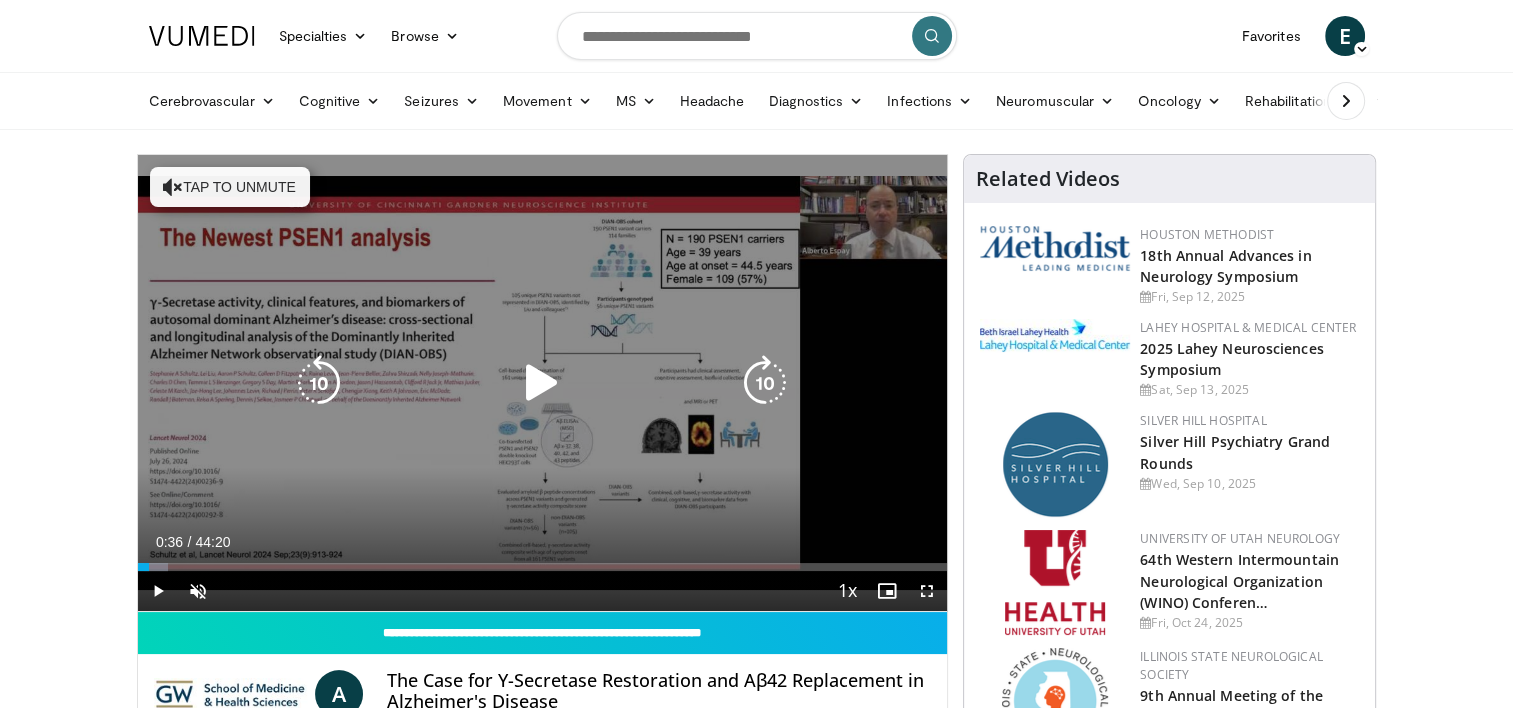click at bounding box center (542, 383) 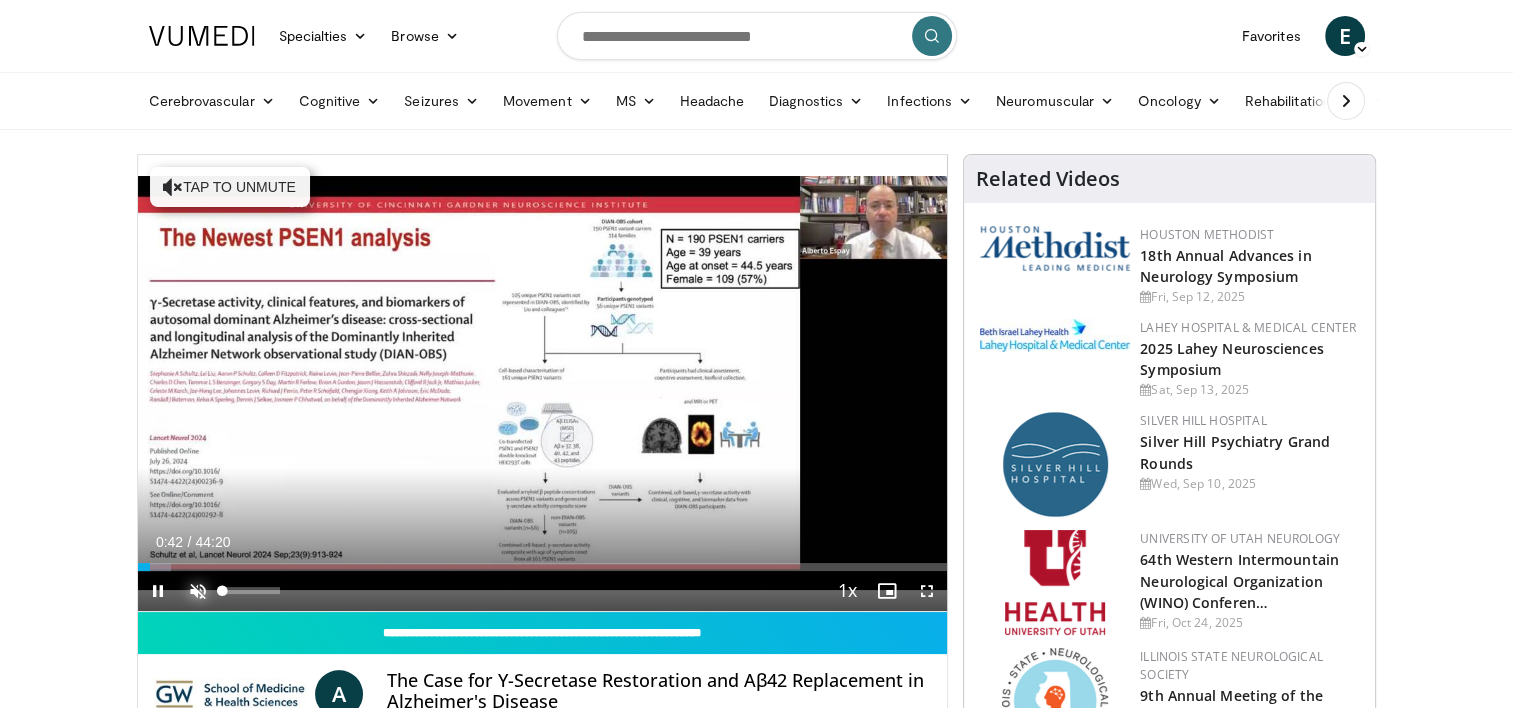 click at bounding box center (198, 591) 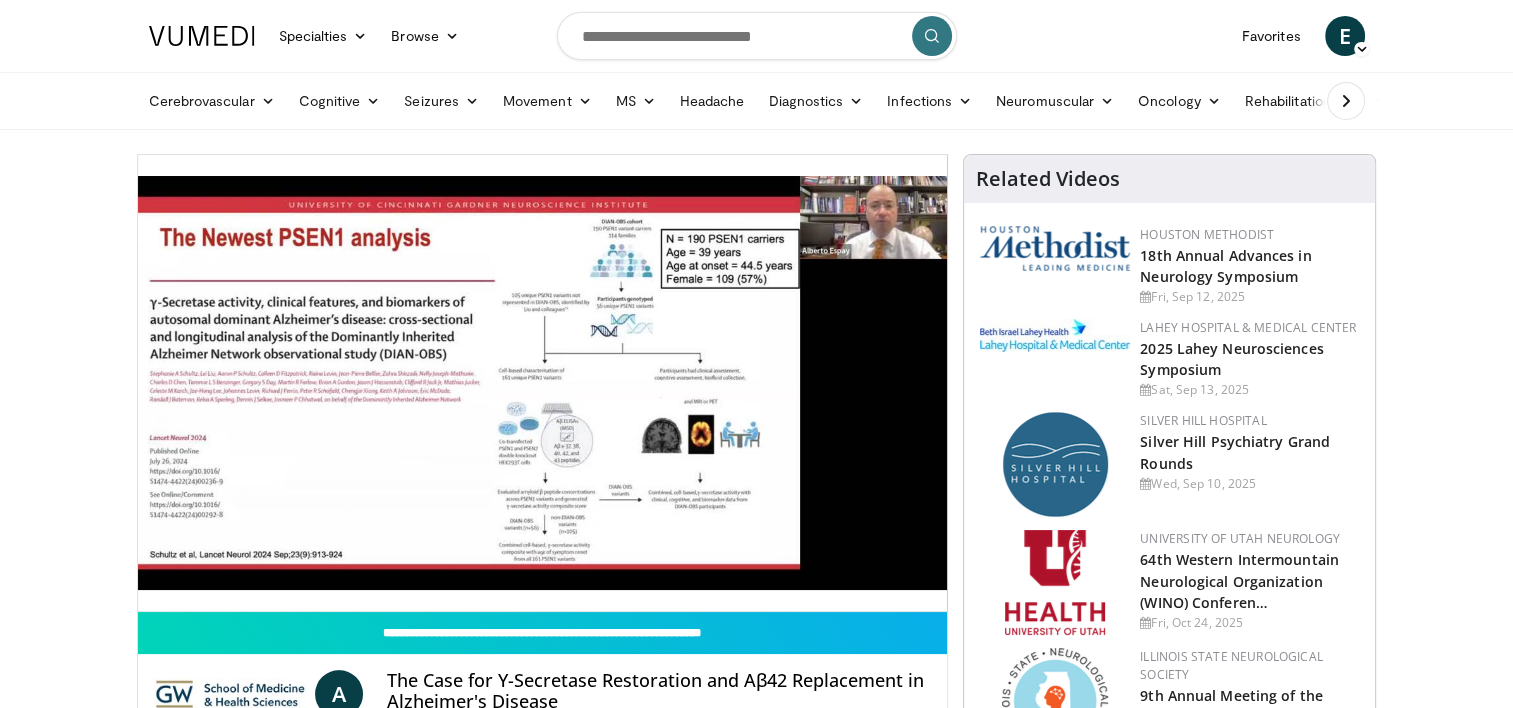 click on "Specialties
Adult & Family Medicine
Allergy, Asthma, Immunology
Anesthesiology
Cardiology
Dental
Dermatology
Endocrinology
Gastroenterology & Hepatology
General Surgery
Hematology & Oncology
Infectious Disease
Nephrology
Neurology
Neurosurgery
Obstetrics & Gynecology
Ophthalmology
Oral Maxillofacial
Orthopaedics
Otolaryngology
Pediatrics
Plastic Surgery
Podiatry
Psychiatry
Pulmonology
Radiation Oncology
Radiology
Rheumatology
Urology" at bounding box center (756, 1998) 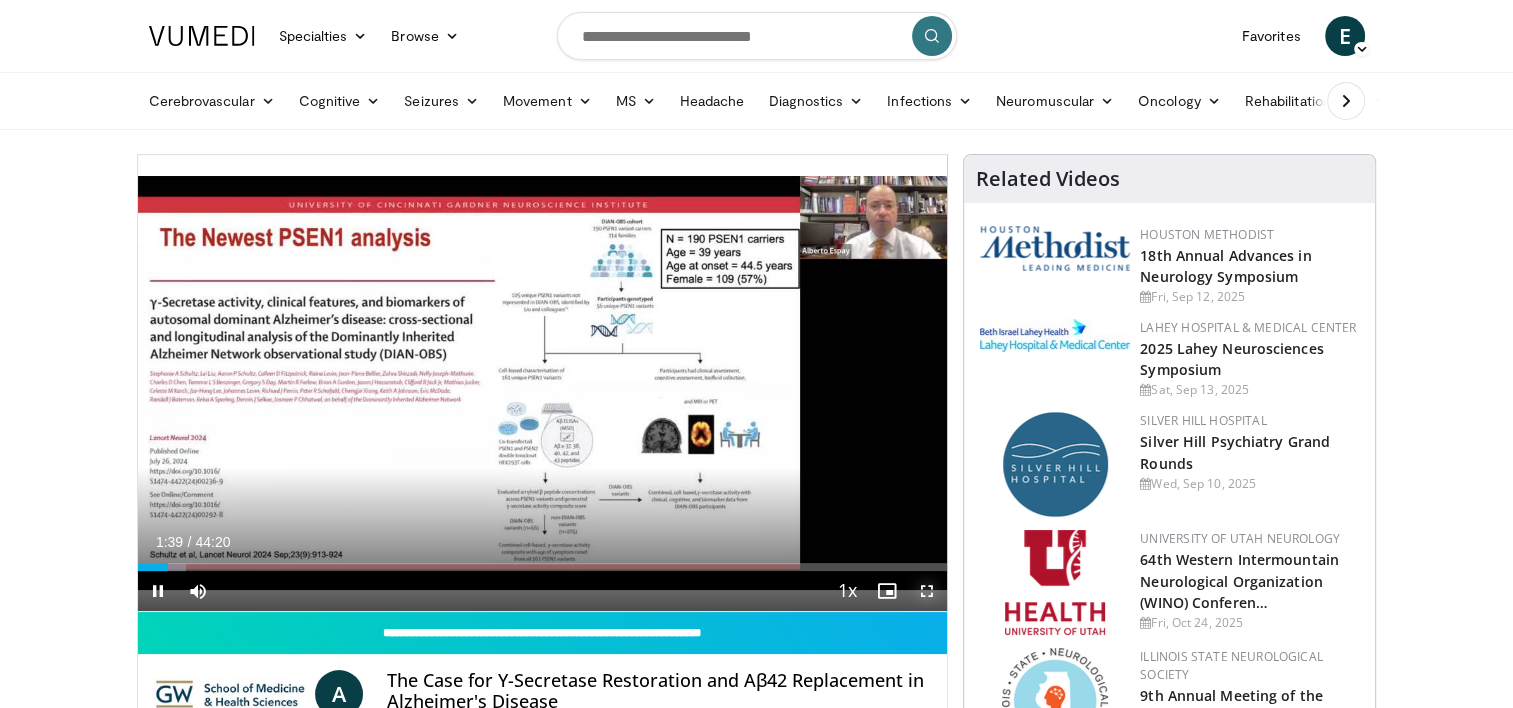 click at bounding box center [927, 591] 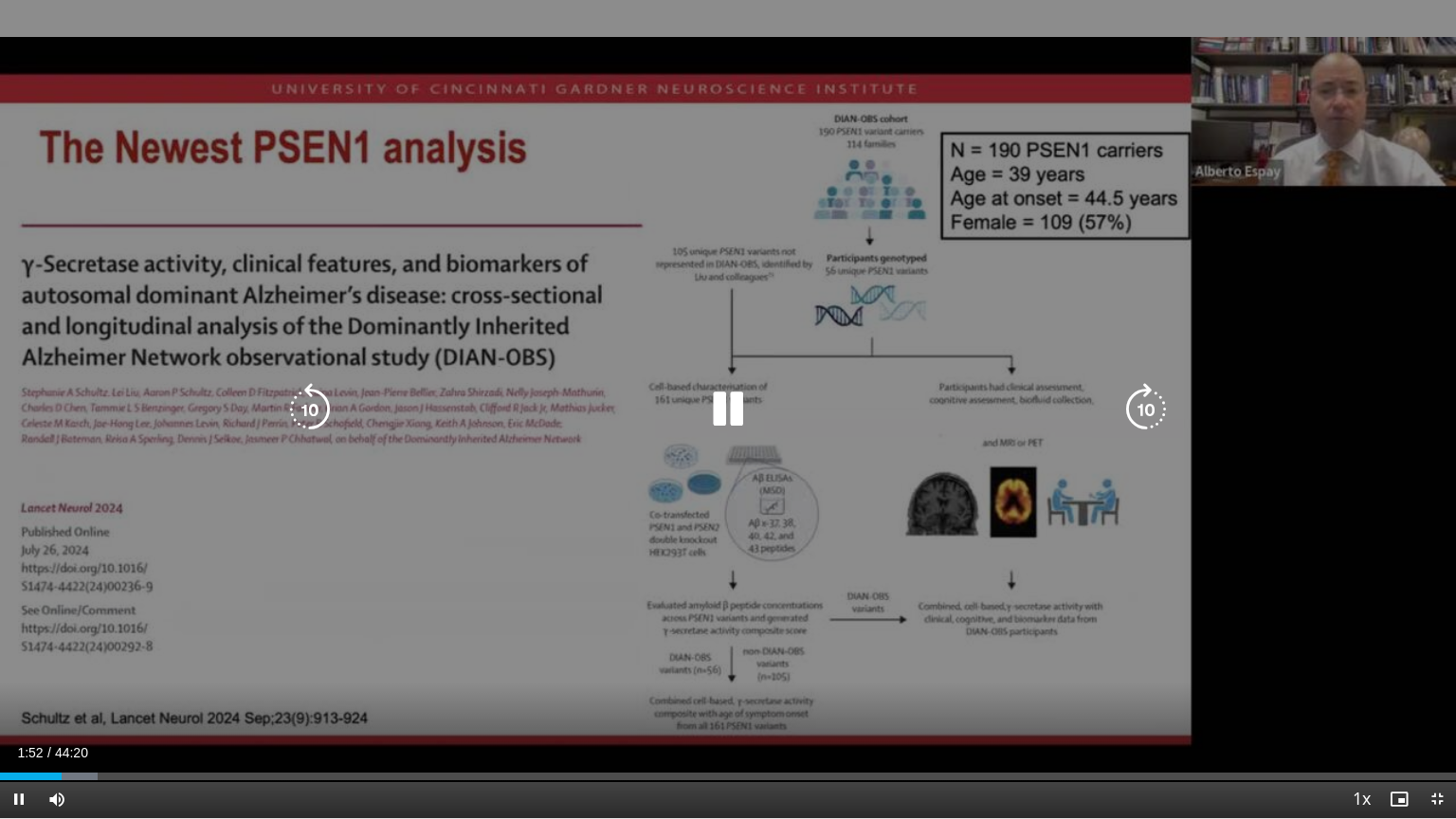 click on "10 seconds
Tap to unmute" at bounding box center (728, 409) 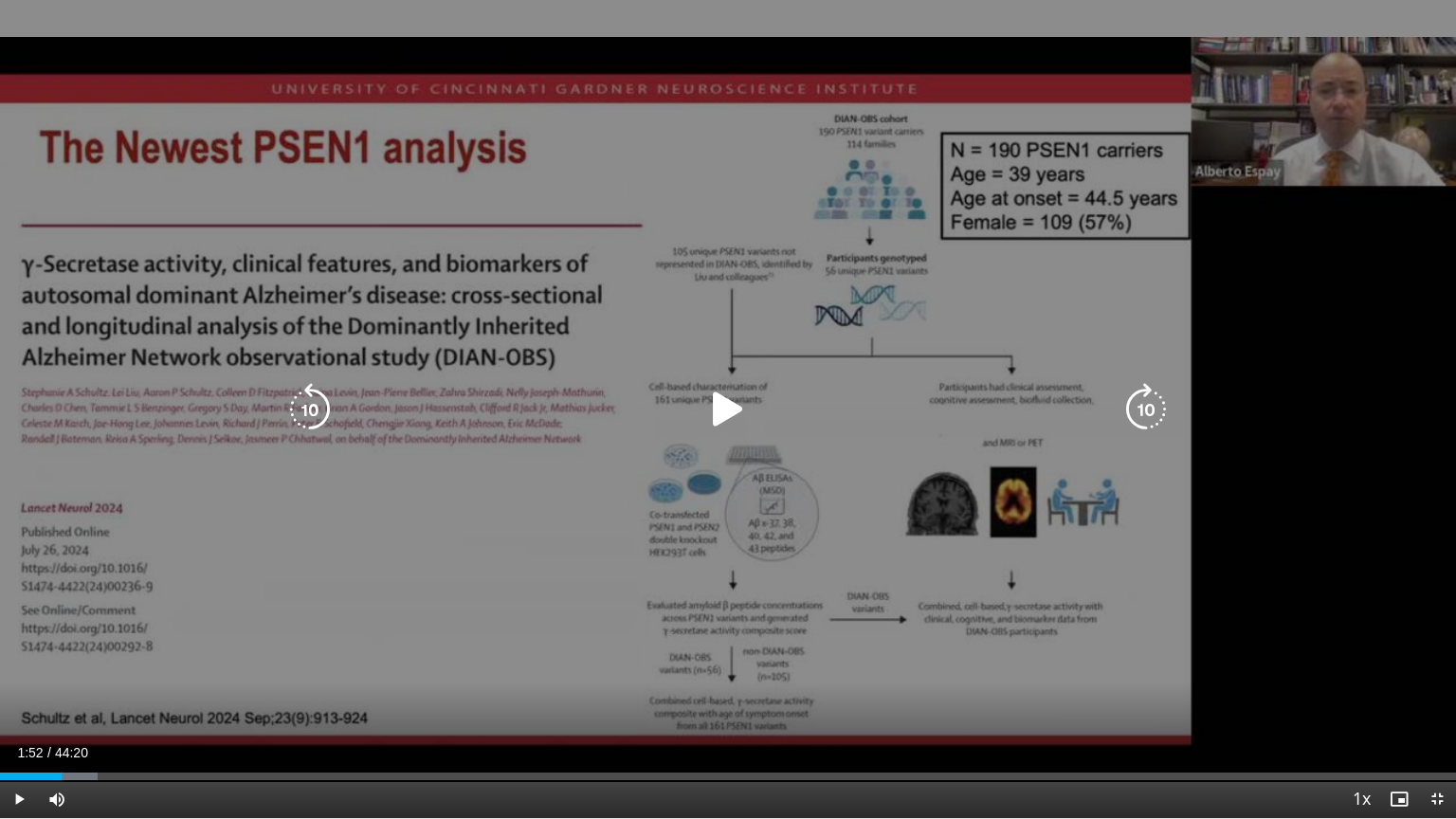 click on "10 seconds
Tap to unmute" at bounding box center (728, 409) 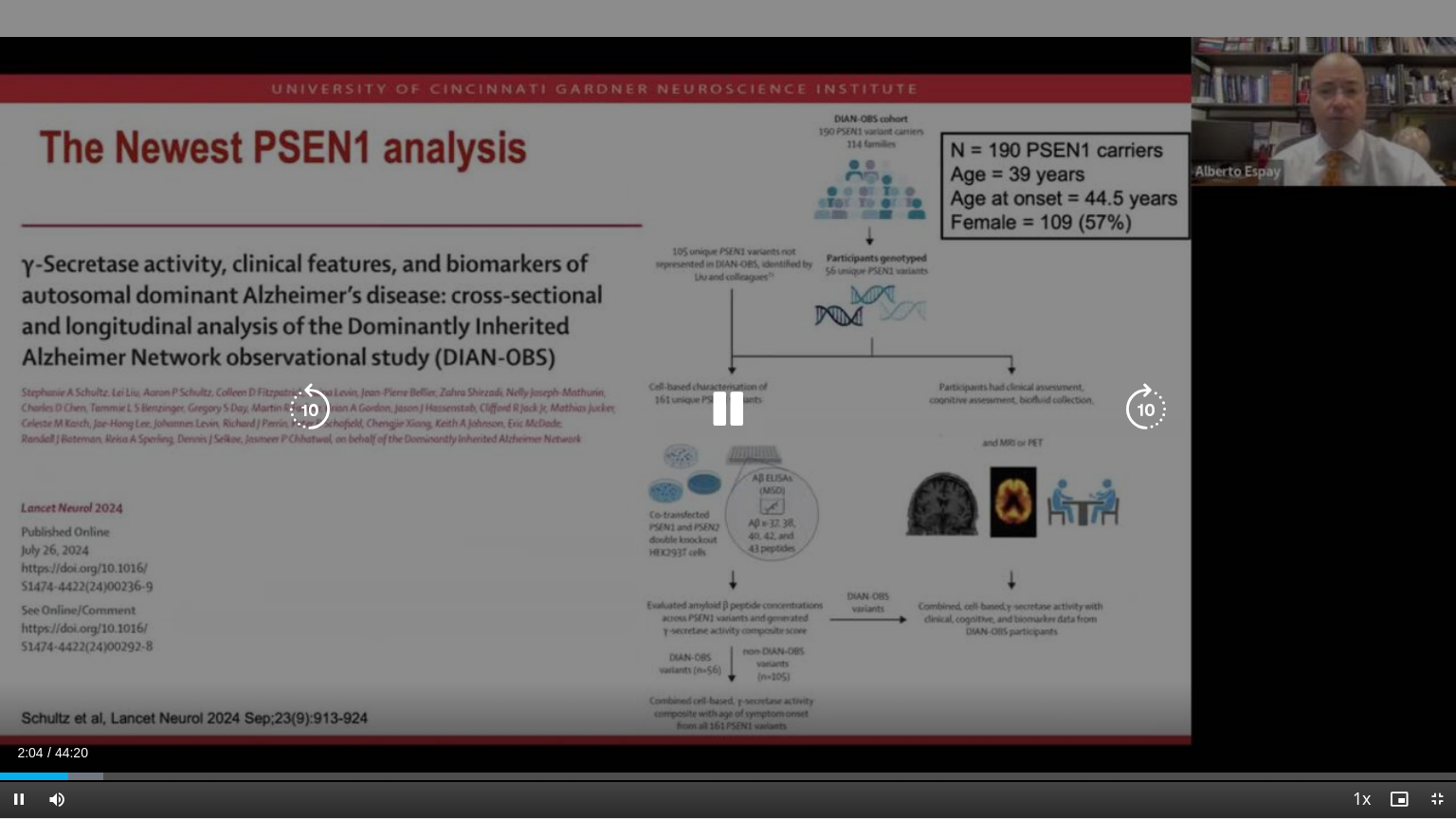 click on "10 seconds
Tap to unmute" at bounding box center (728, 409) 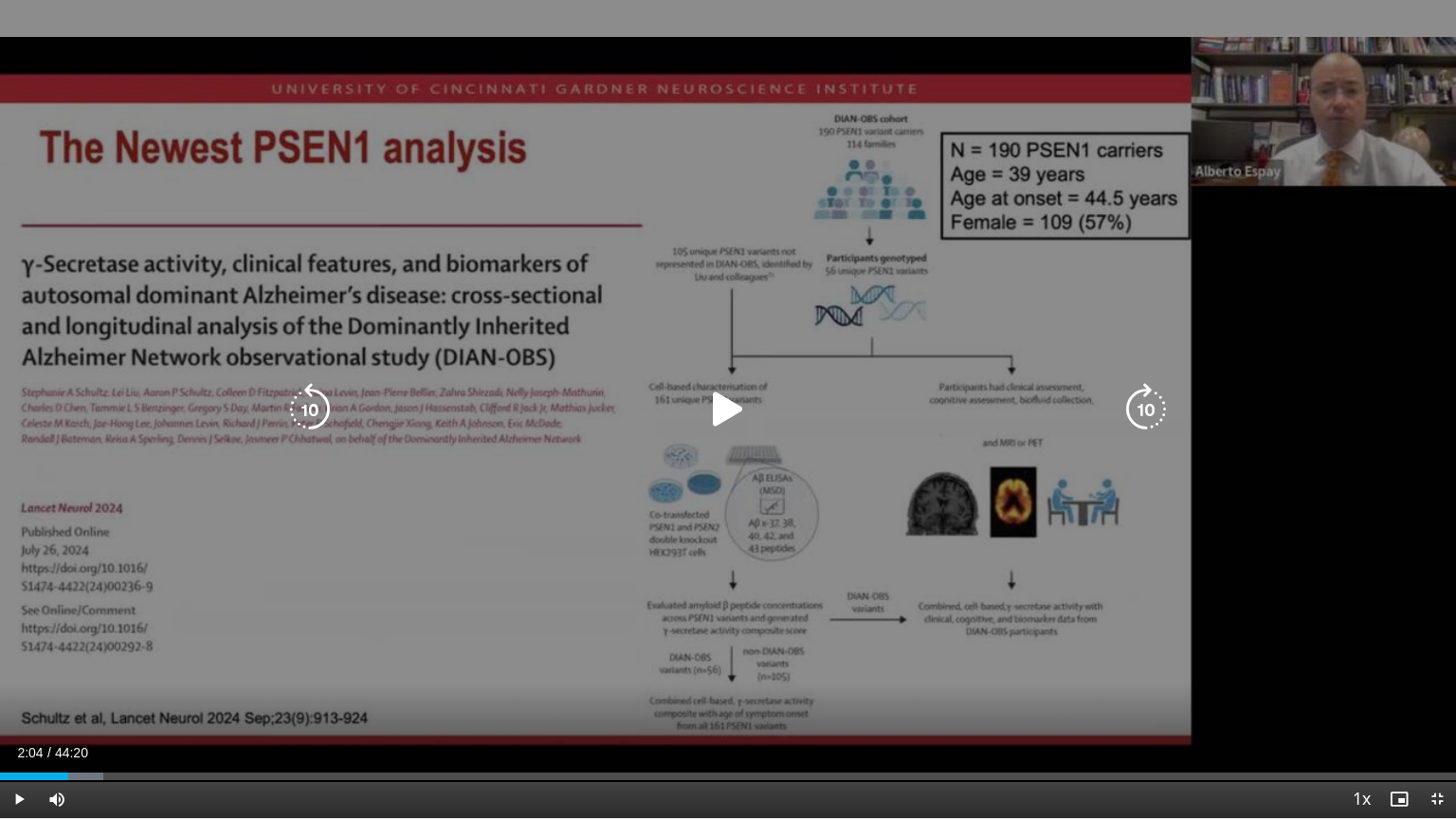 click on "10 seconds
Tap to unmute" at bounding box center [728, 409] 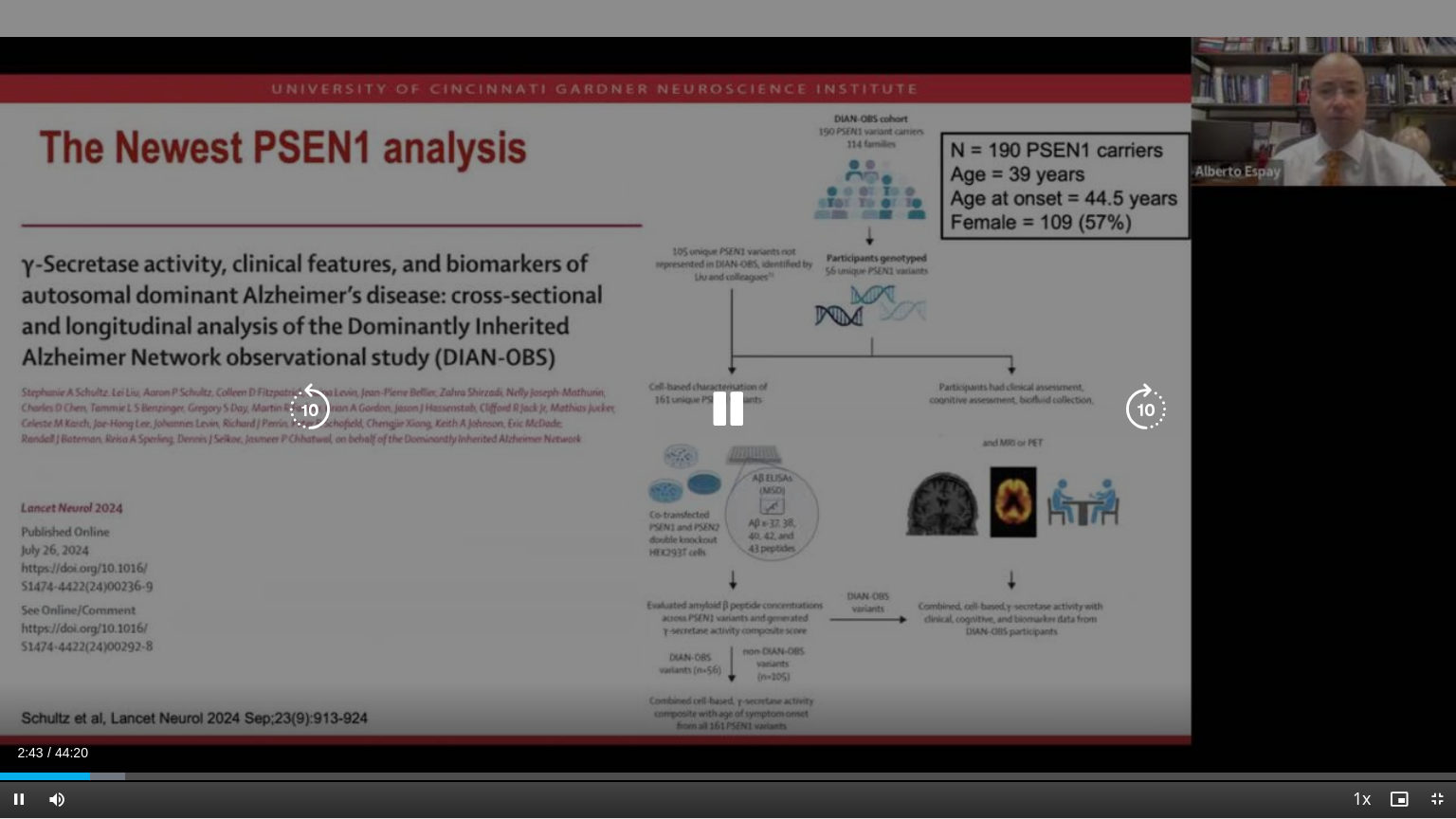 click on "10 seconds
Tap to unmute" at bounding box center (728, 409) 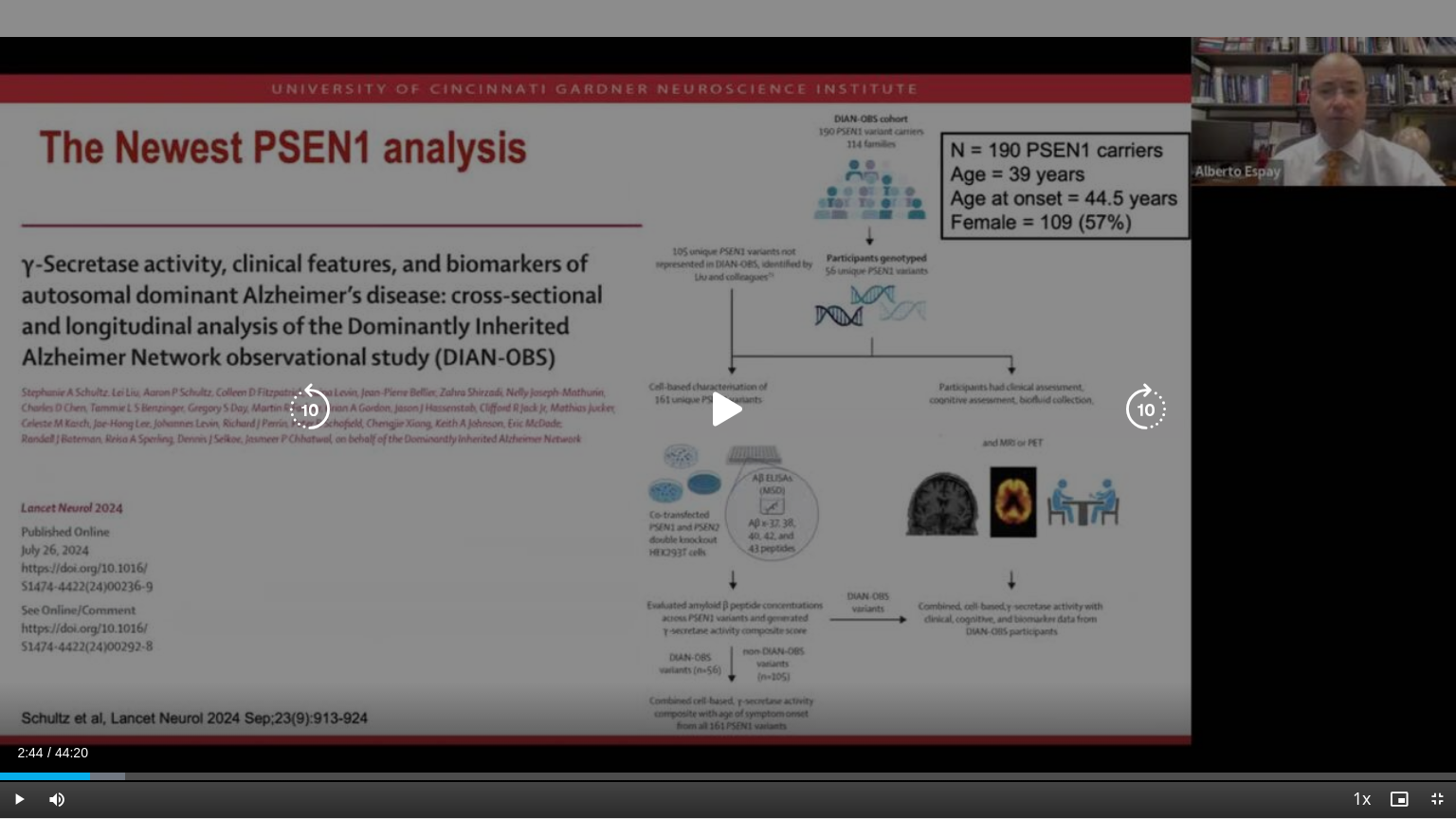 click at bounding box center [728, 410] 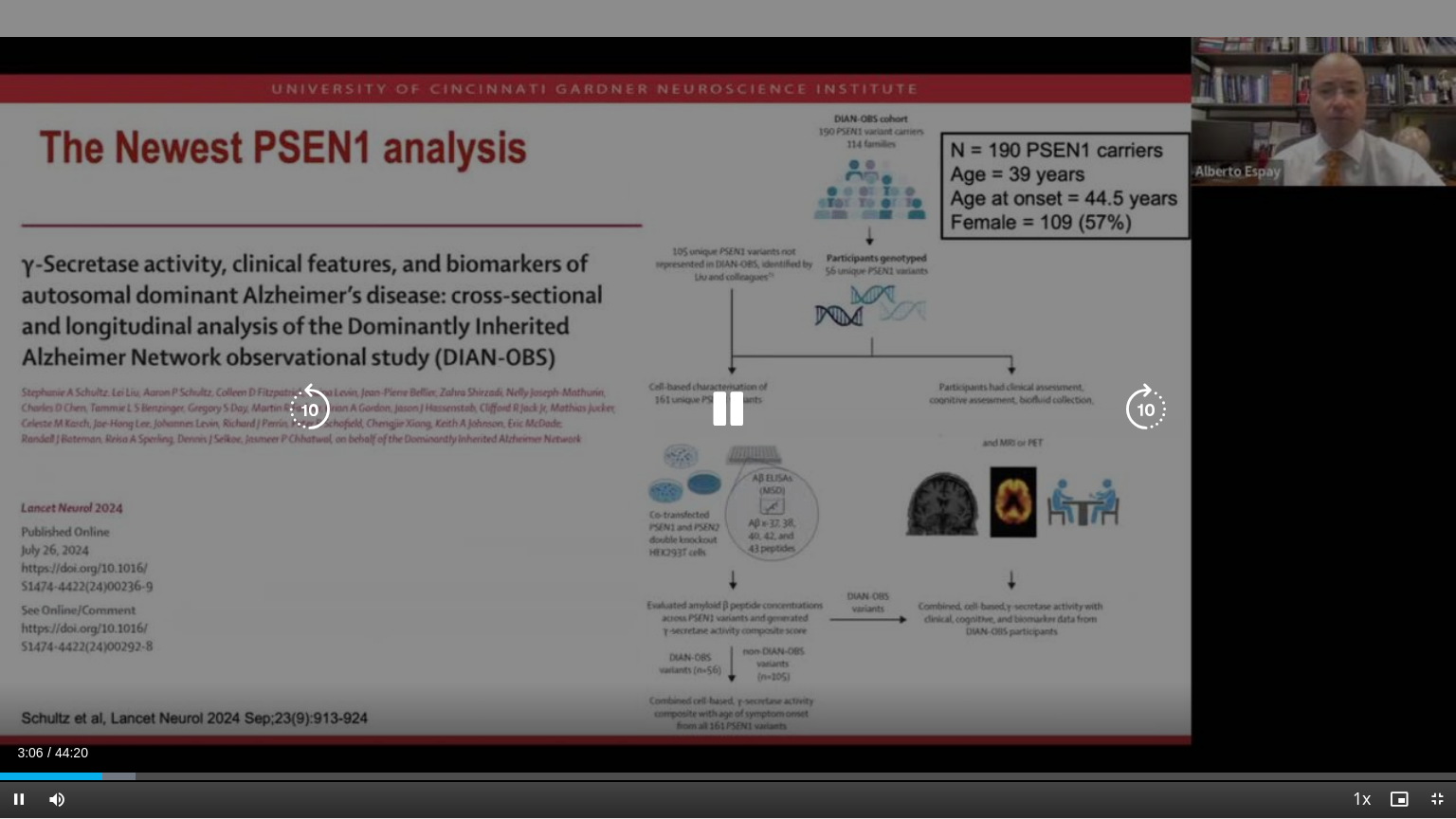click on "10 seconds
Tap to unmute" at bounding box center (728, 409) 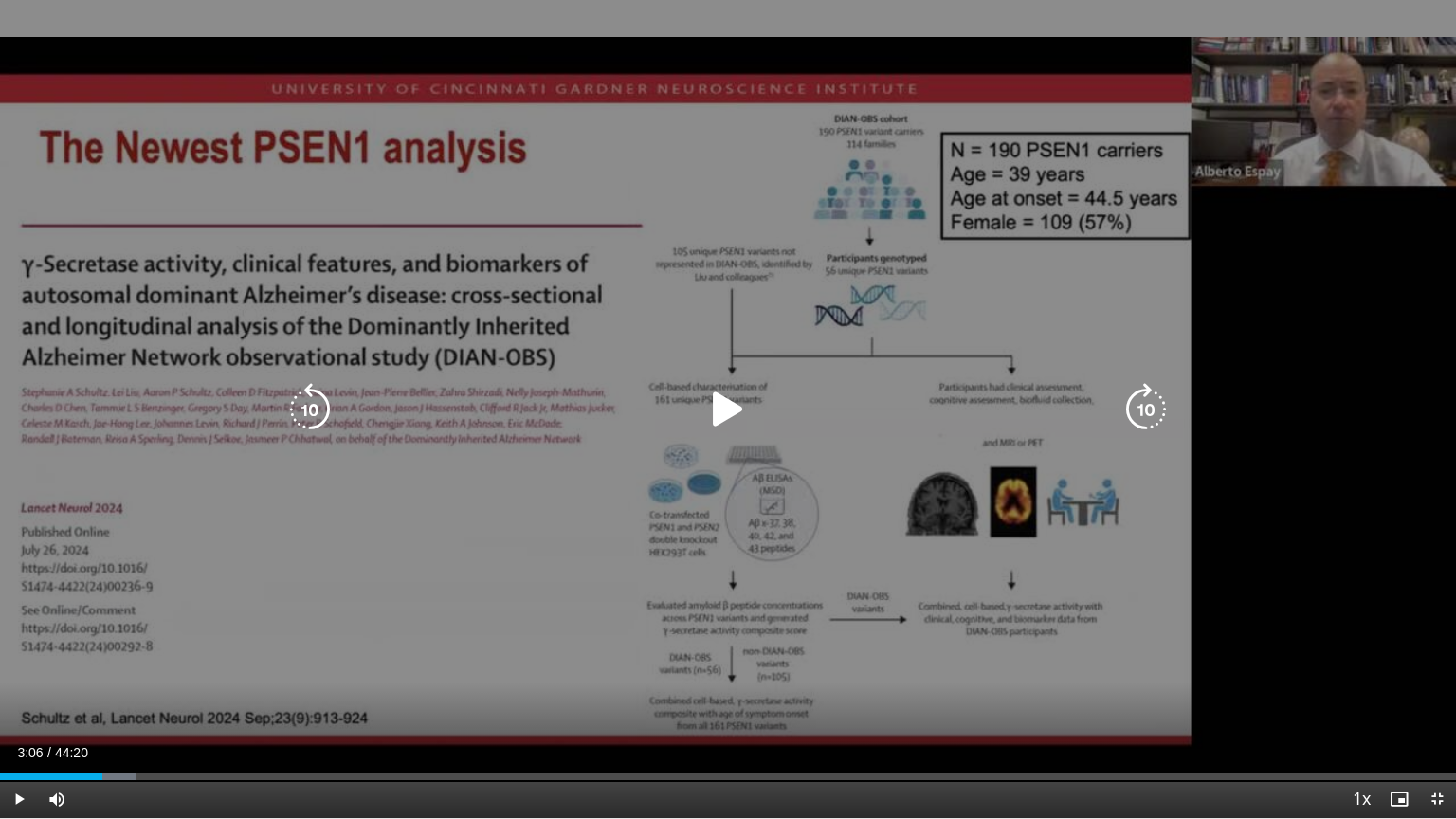 click at bounding box center [728, 410] 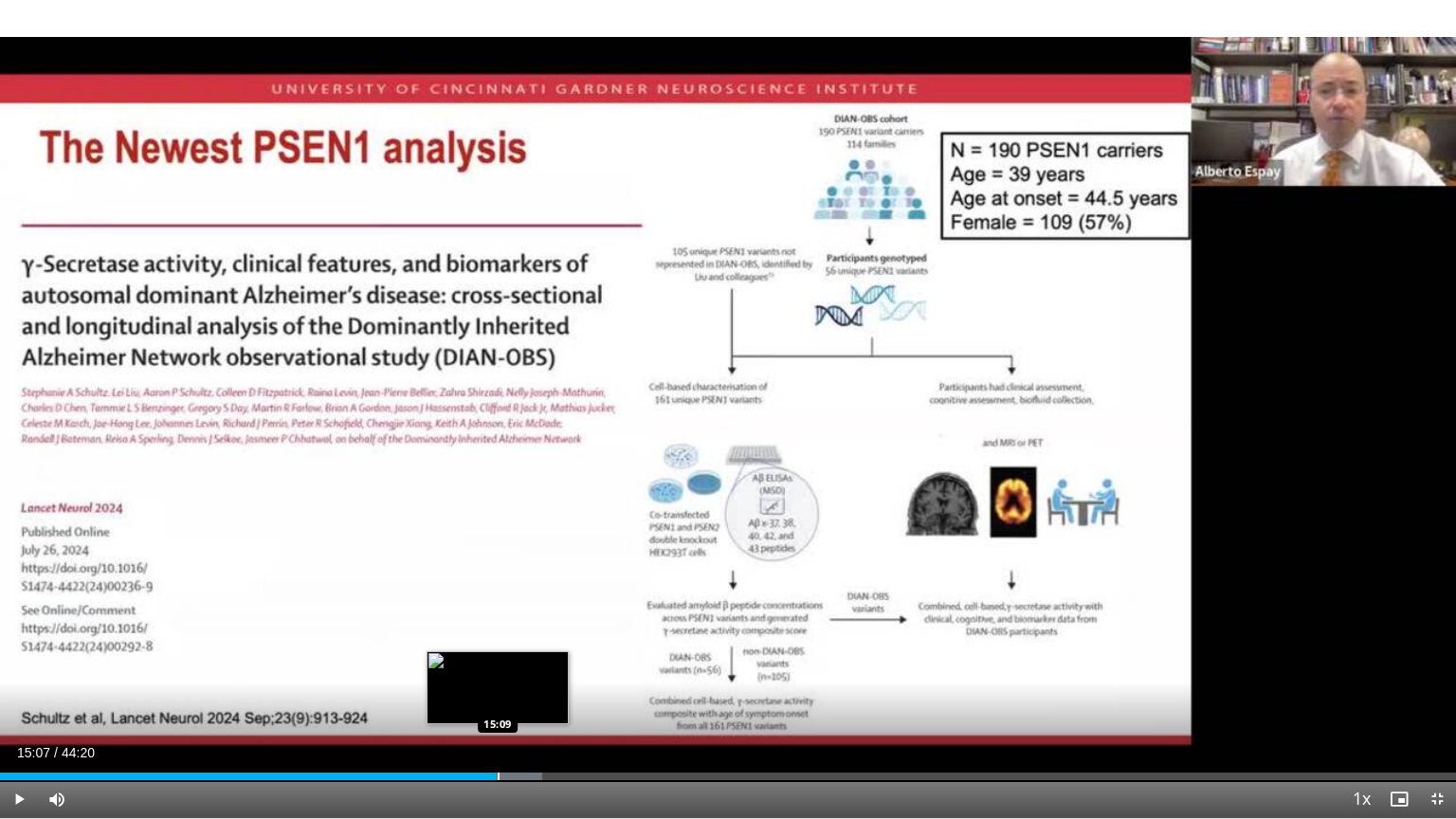 click on "Loaded :  37.22% 15:07 15:09" at bounding box center (728, 771) 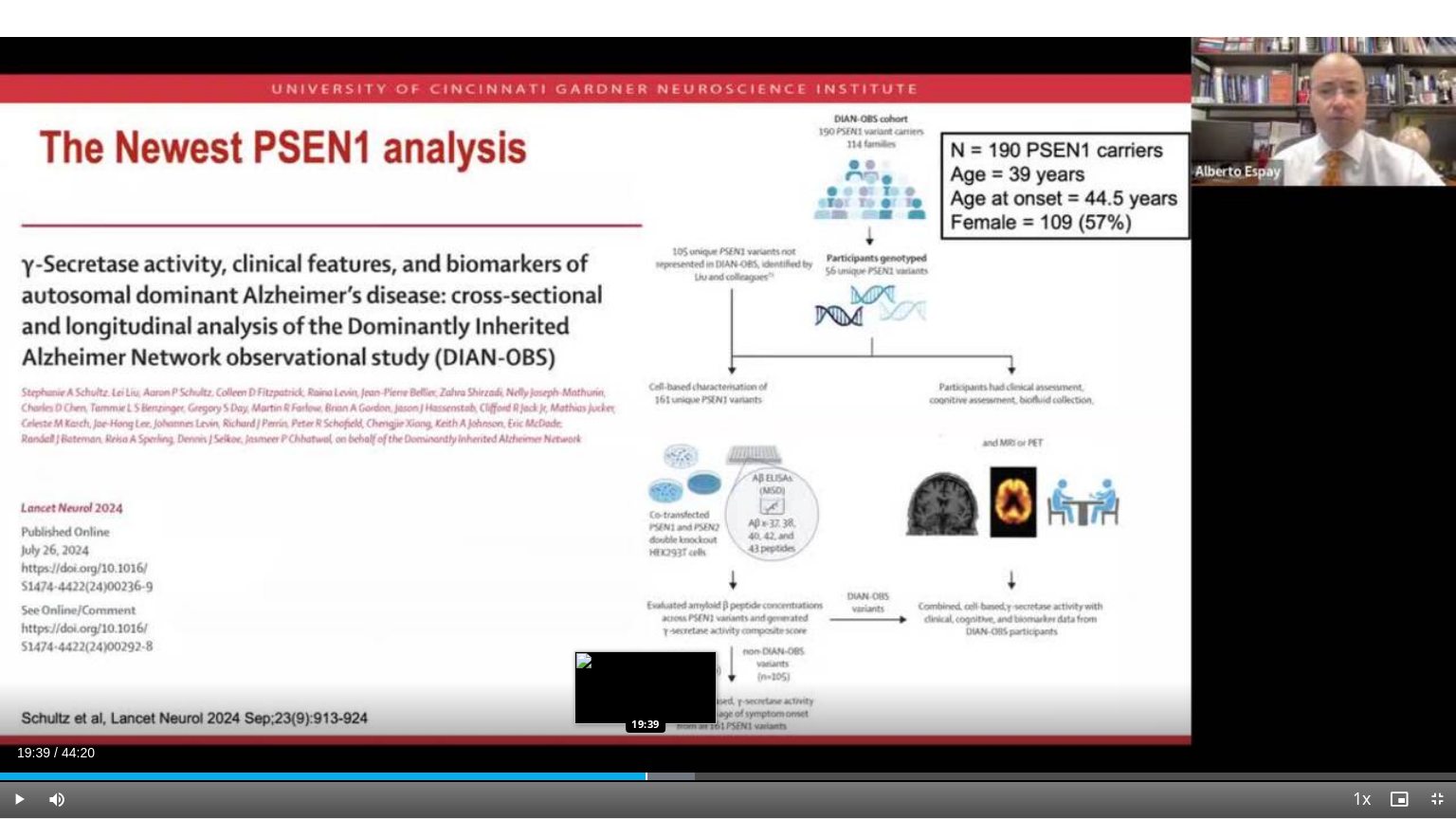 click at bounding box center [646, 776] 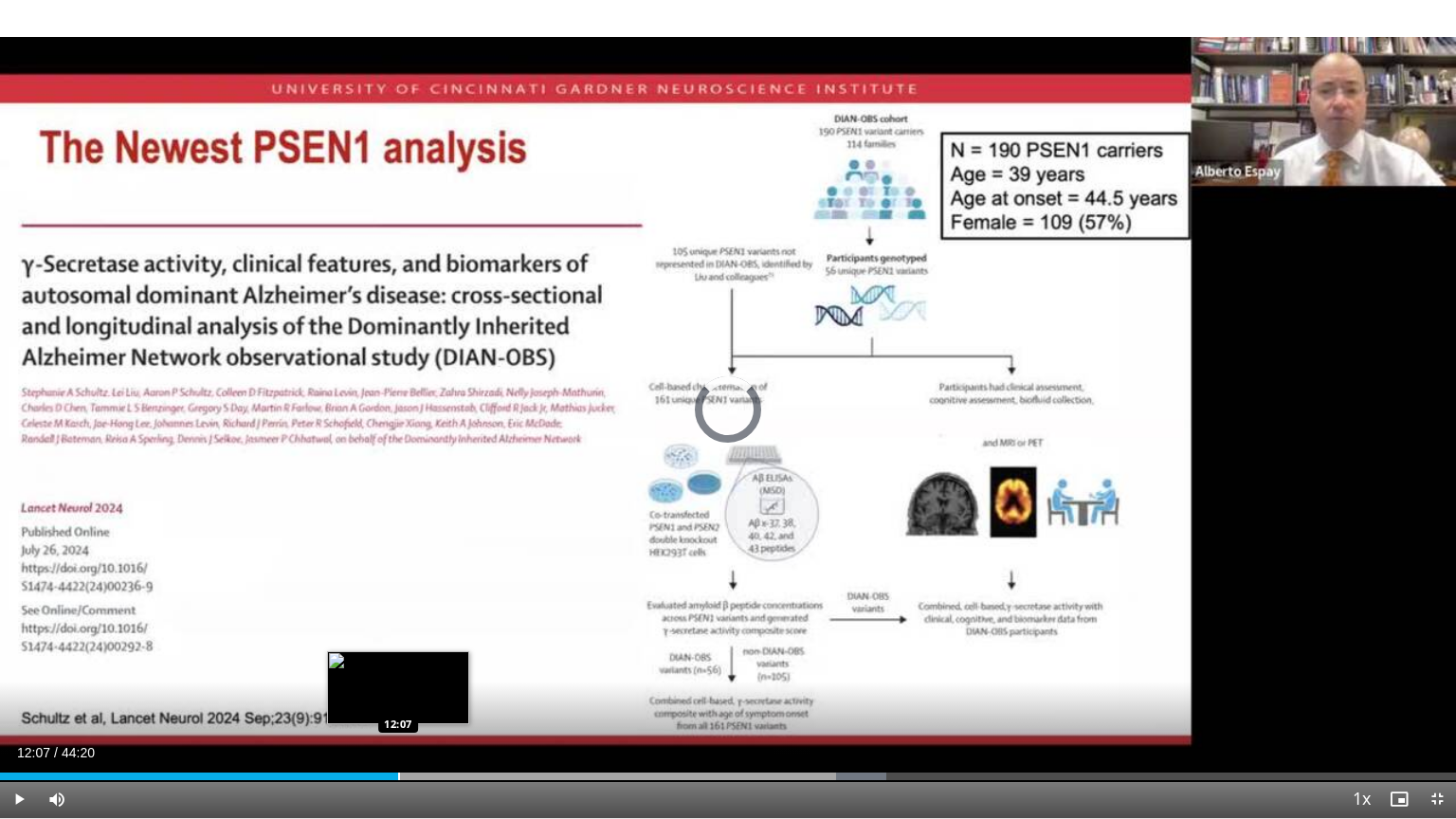 click on "Loaded :  60.90% 25:57 12:07" at bounding box center (728, 771) 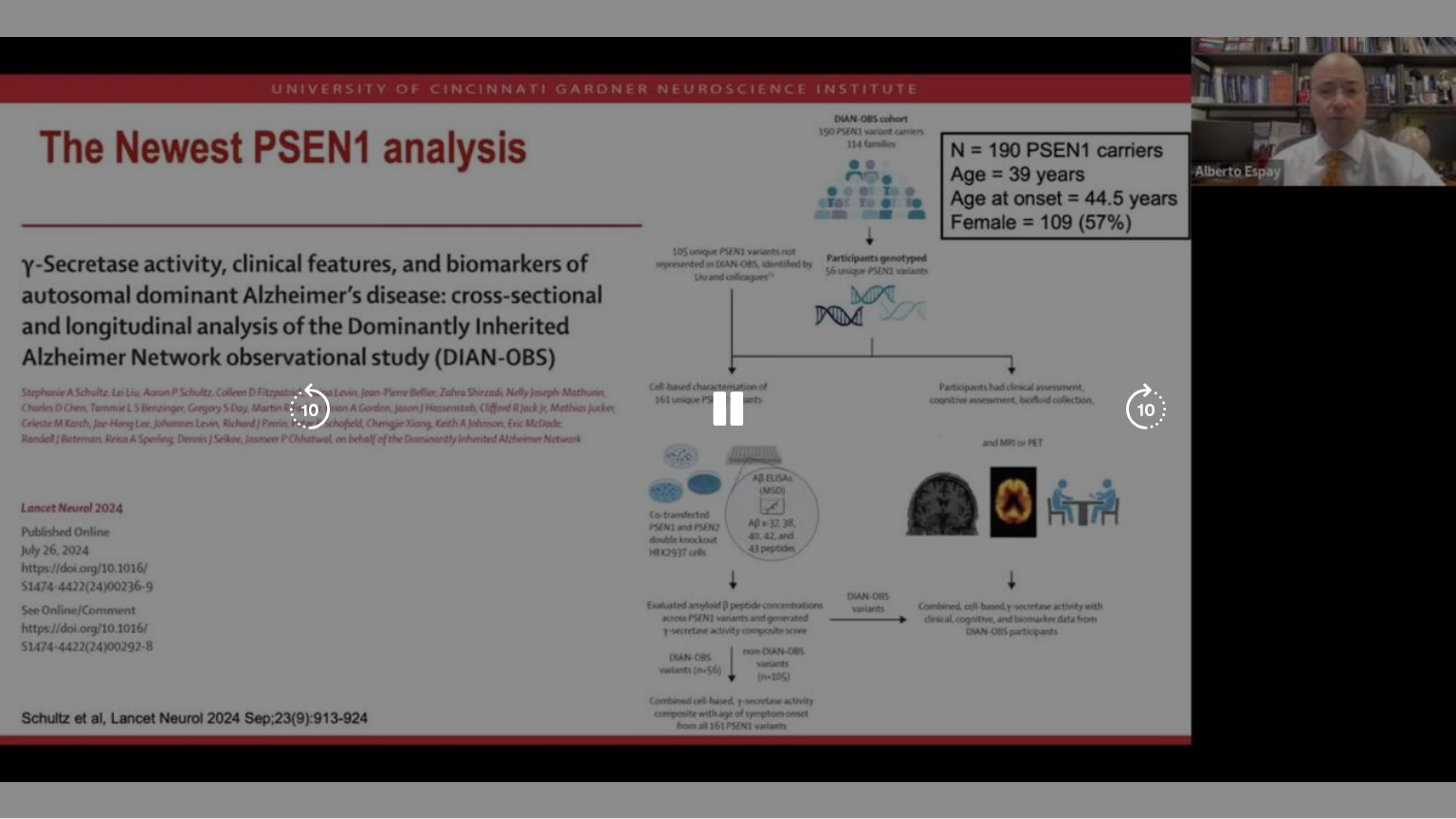 click on "**********" at bounding box center (728, 410) 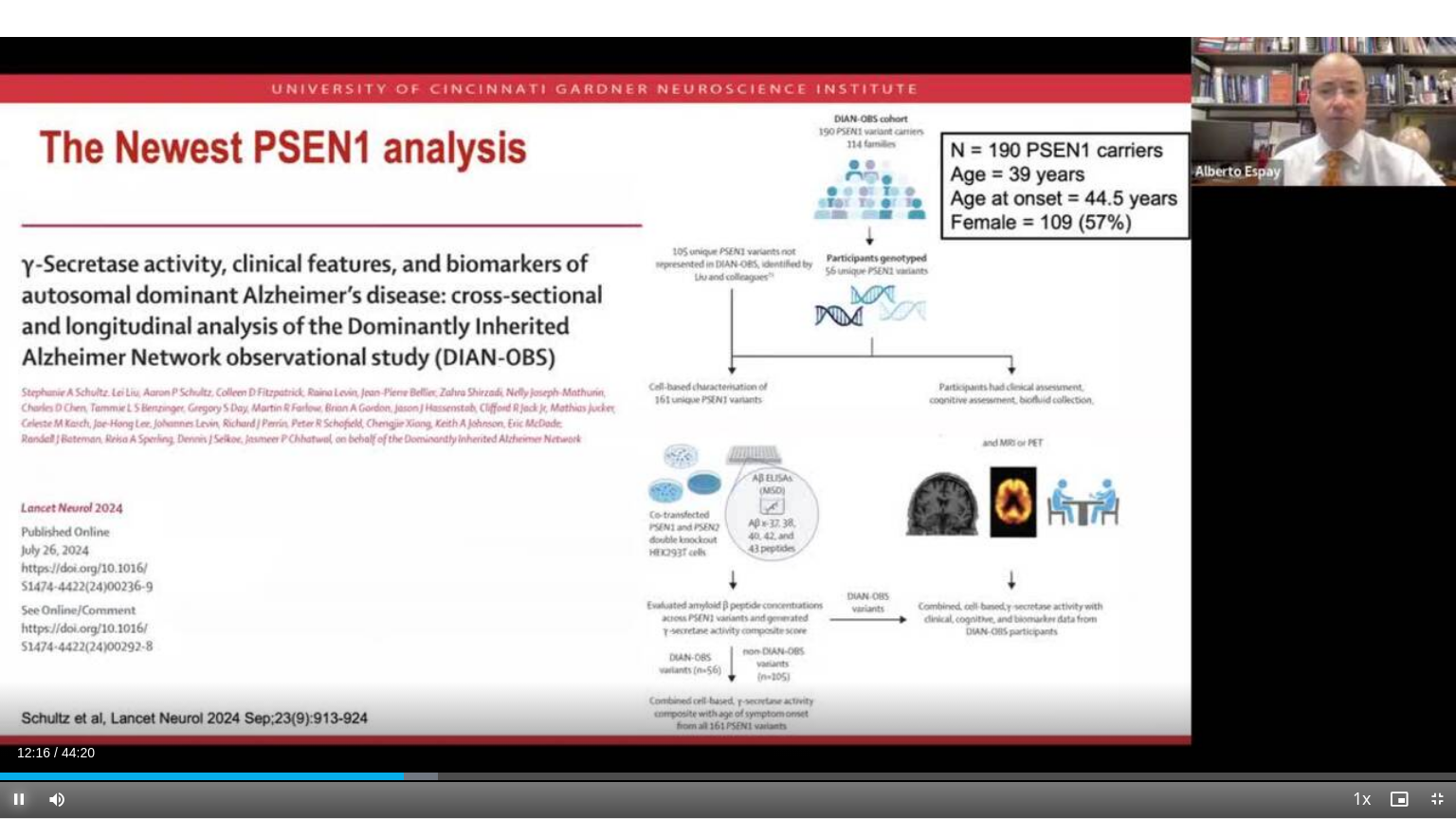 click at bounding box center [19, 799] 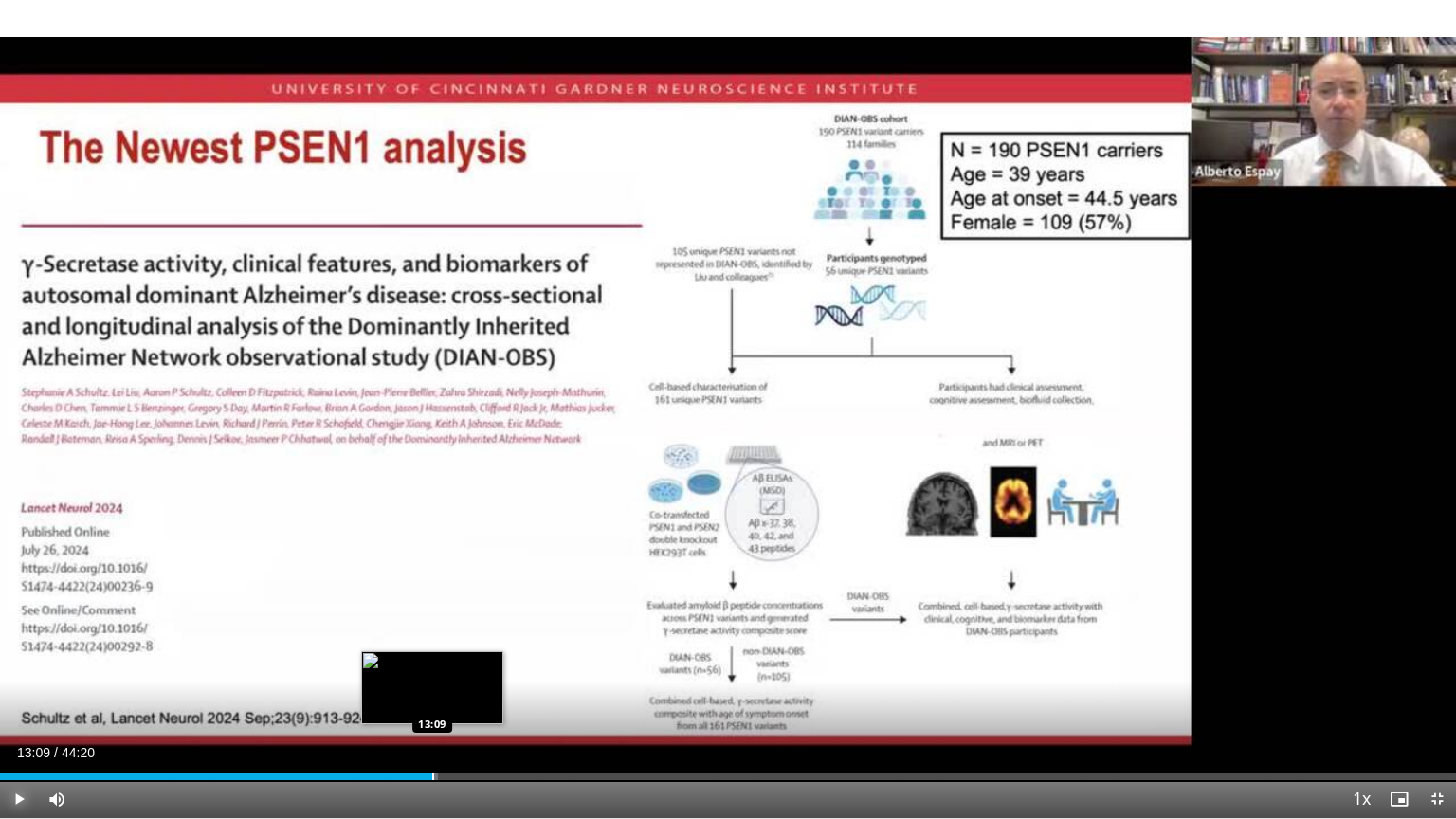 click at bounding box center [433, 776] 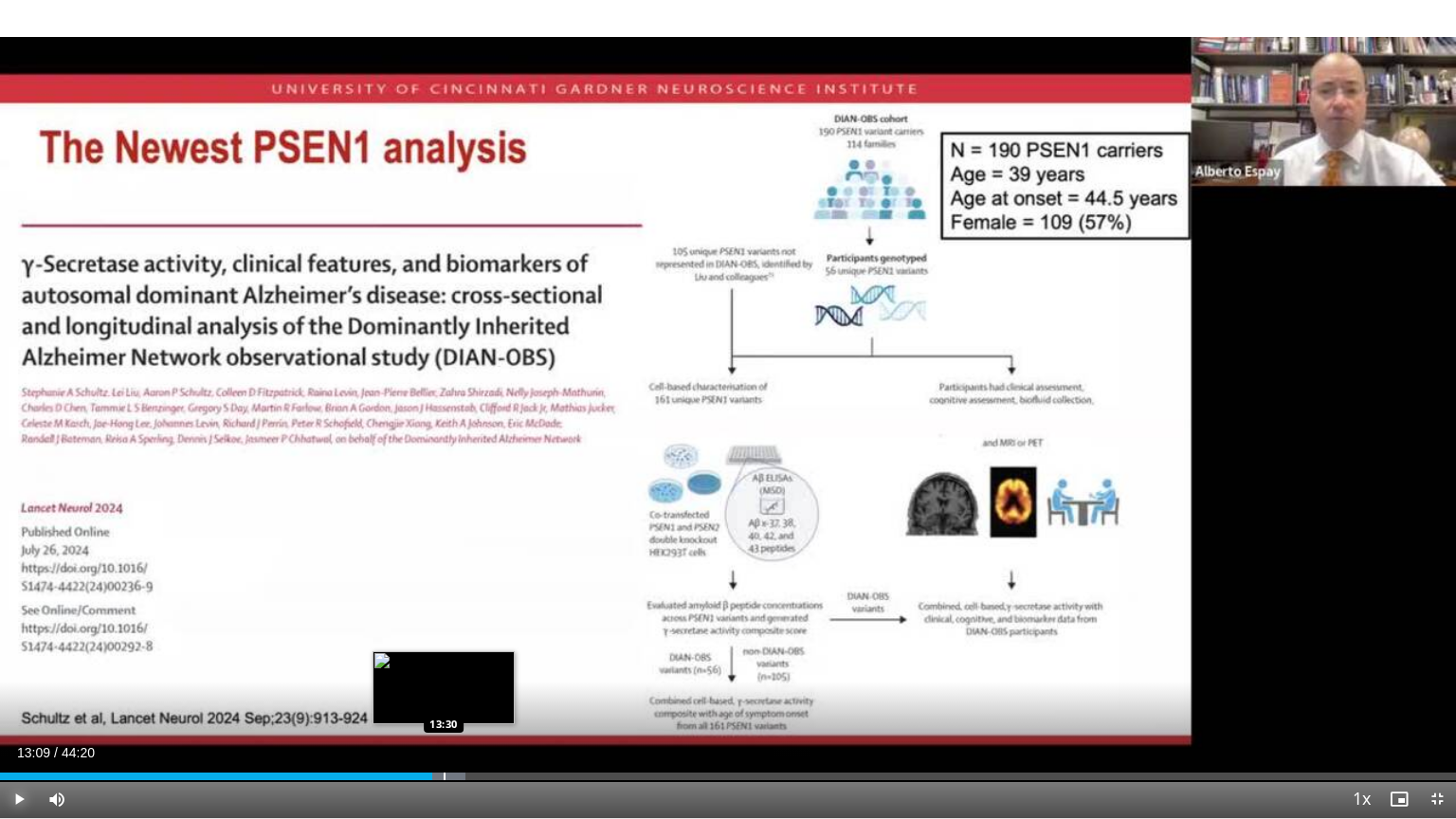 click on "Loaded :  31.95% 13:09 13:30" at bounding box center [728, 771] 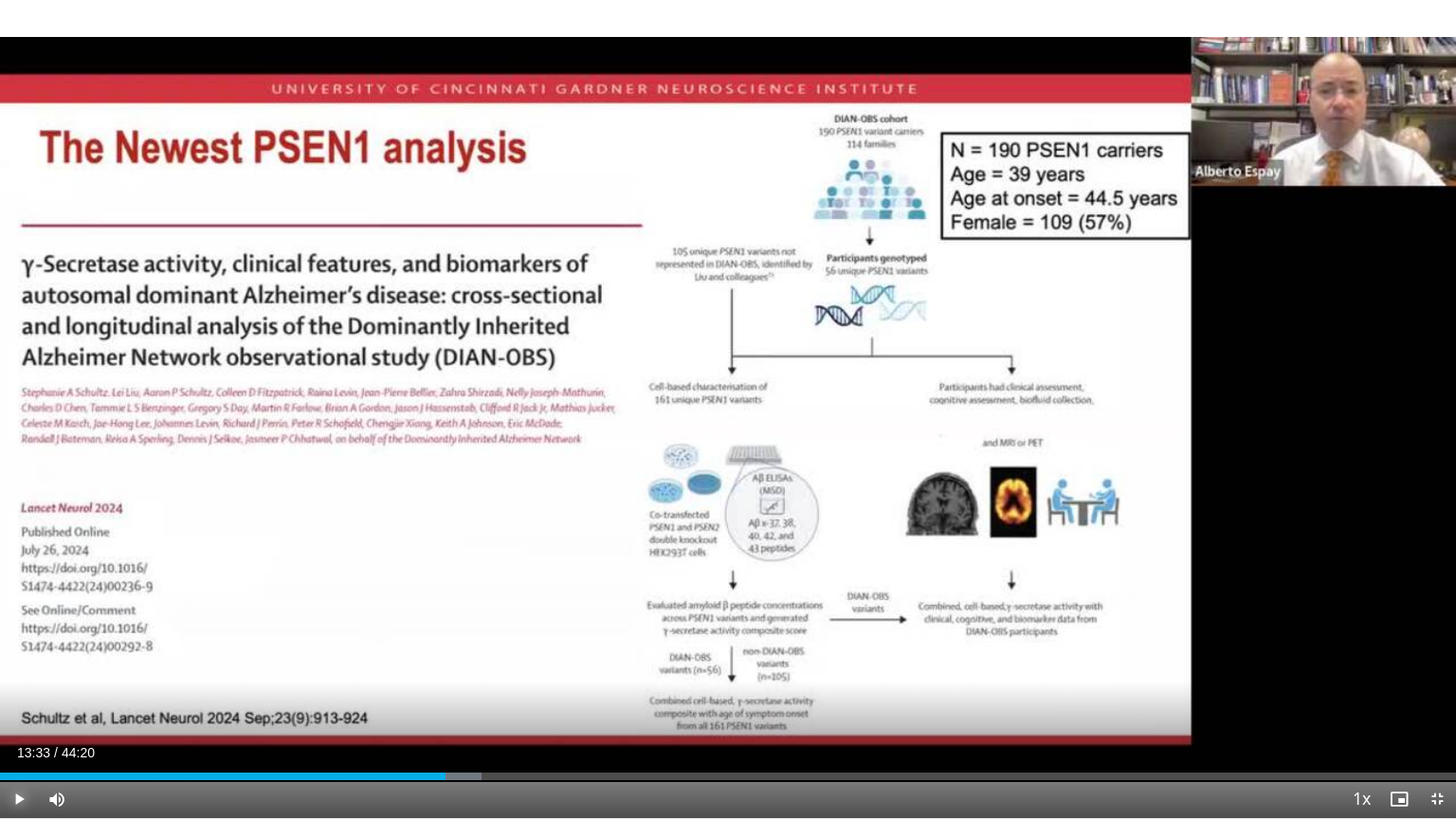 click at bounding box center [19, 799] 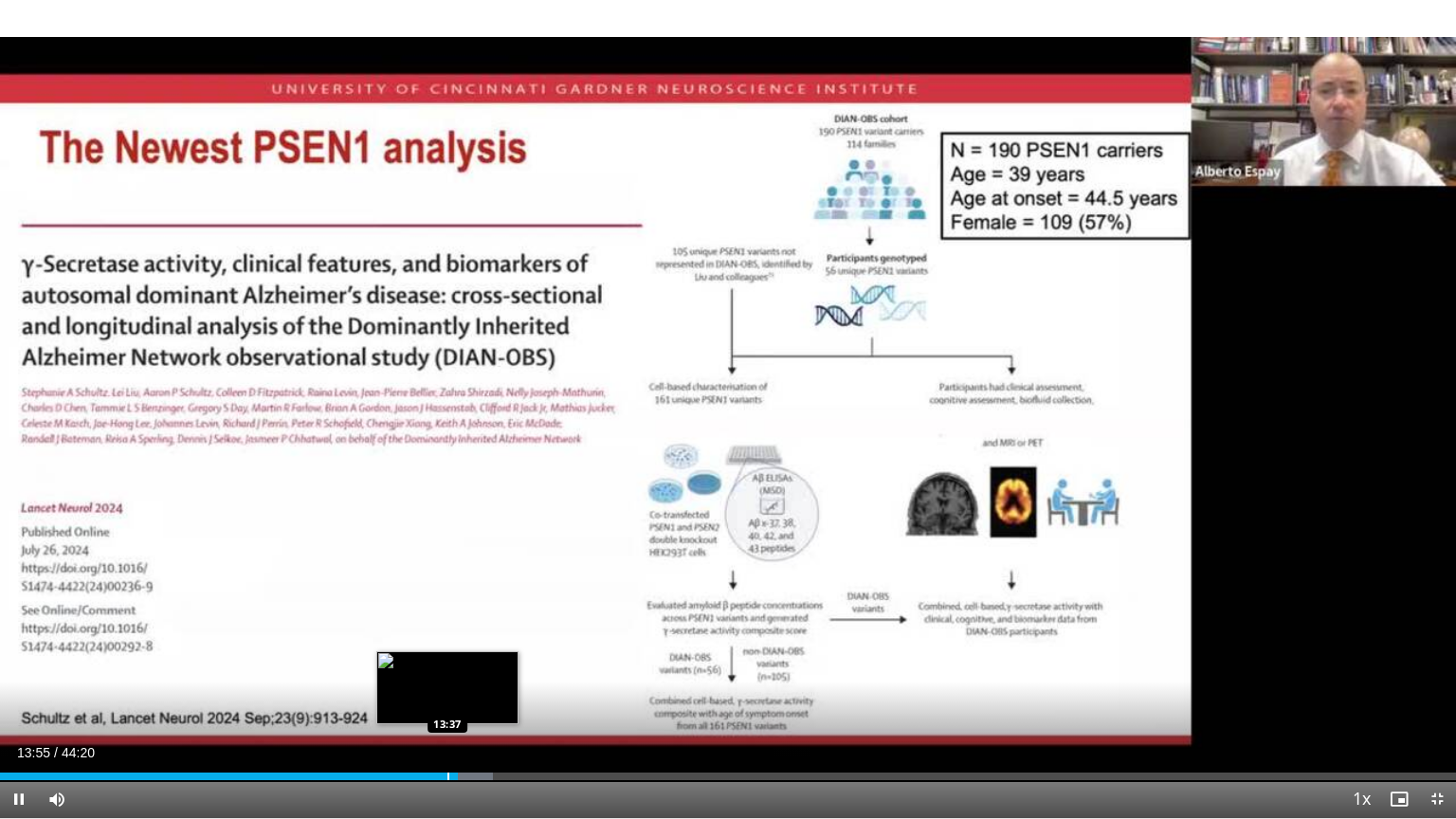 click on "**********" at bounding box center (728, 410) 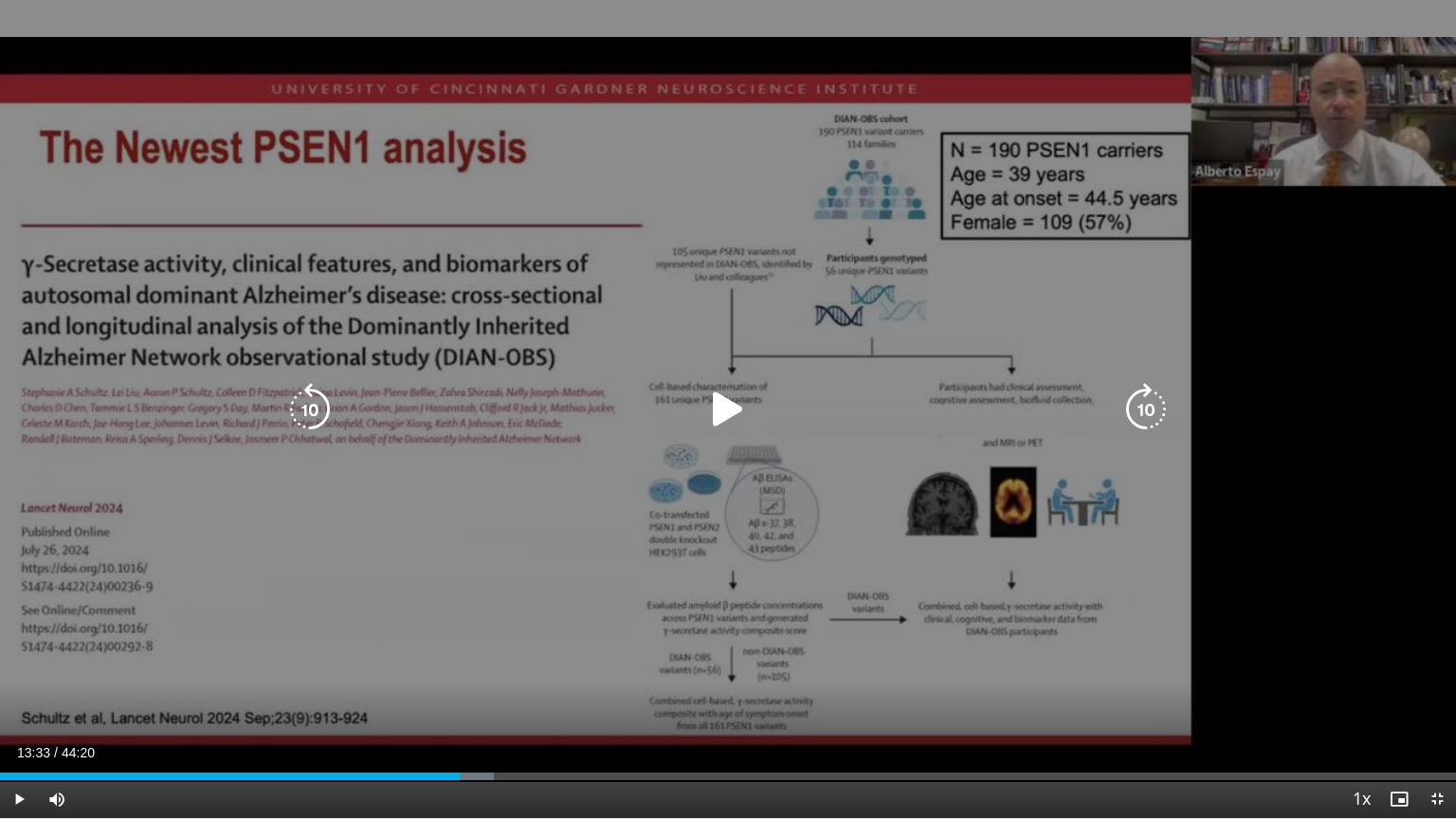 click on "Loaded :  33.93% 13:33 13:33" at bounding box center (728, 771) 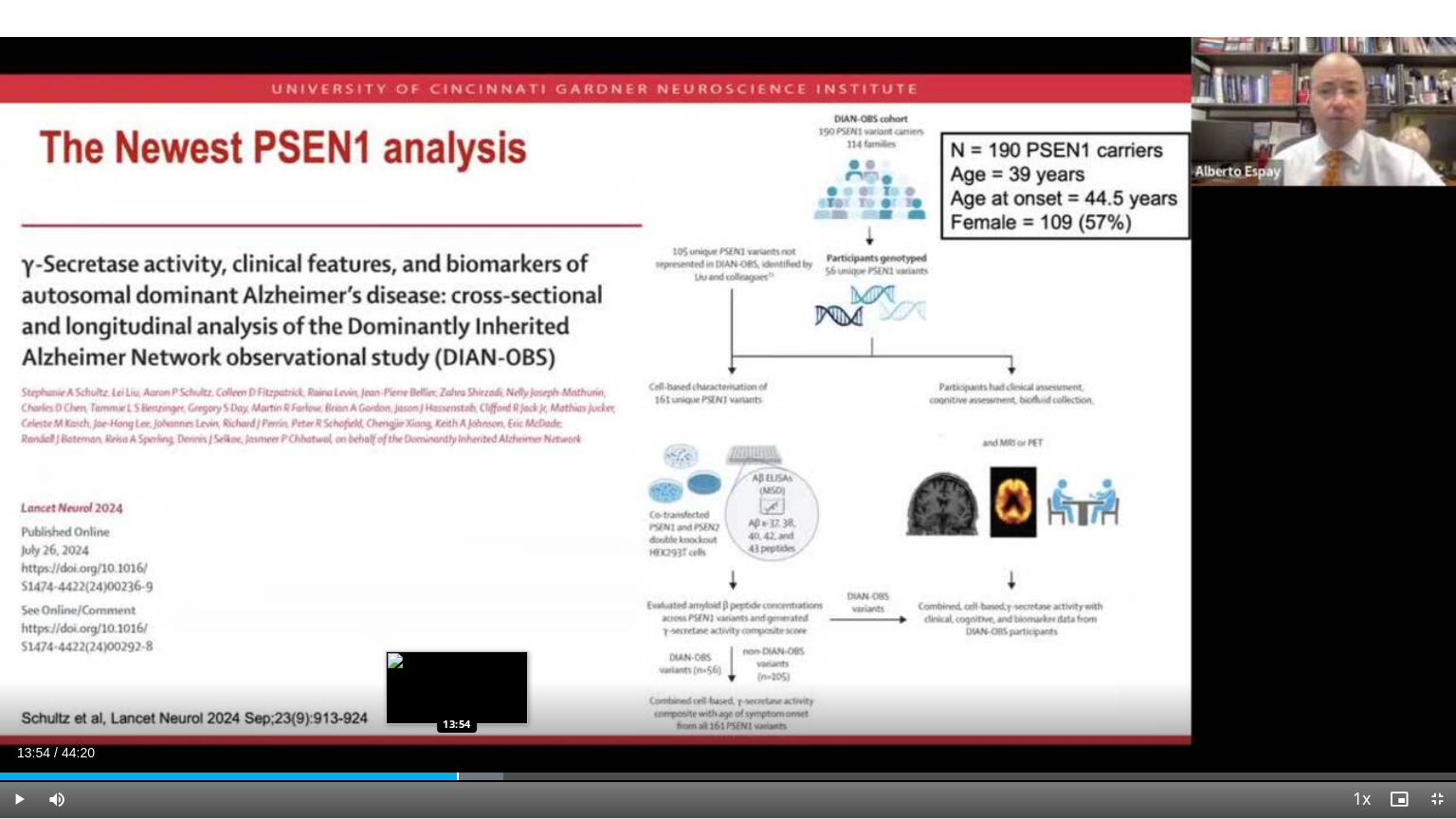 click at bounding box center [458, 776] 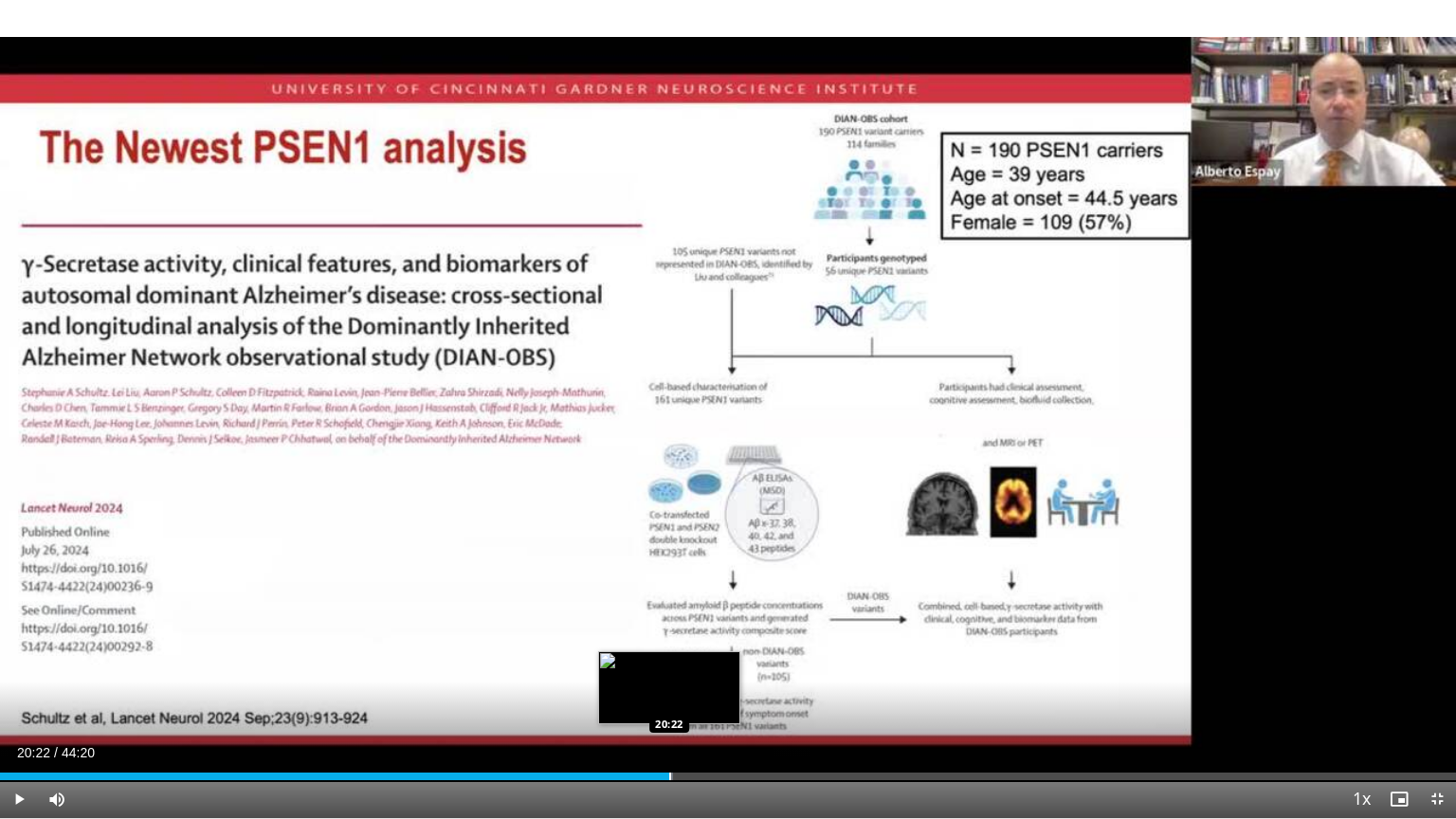 click on "Loaded :  46.24% 20:22 20:22" at bounding box center (728, 771) 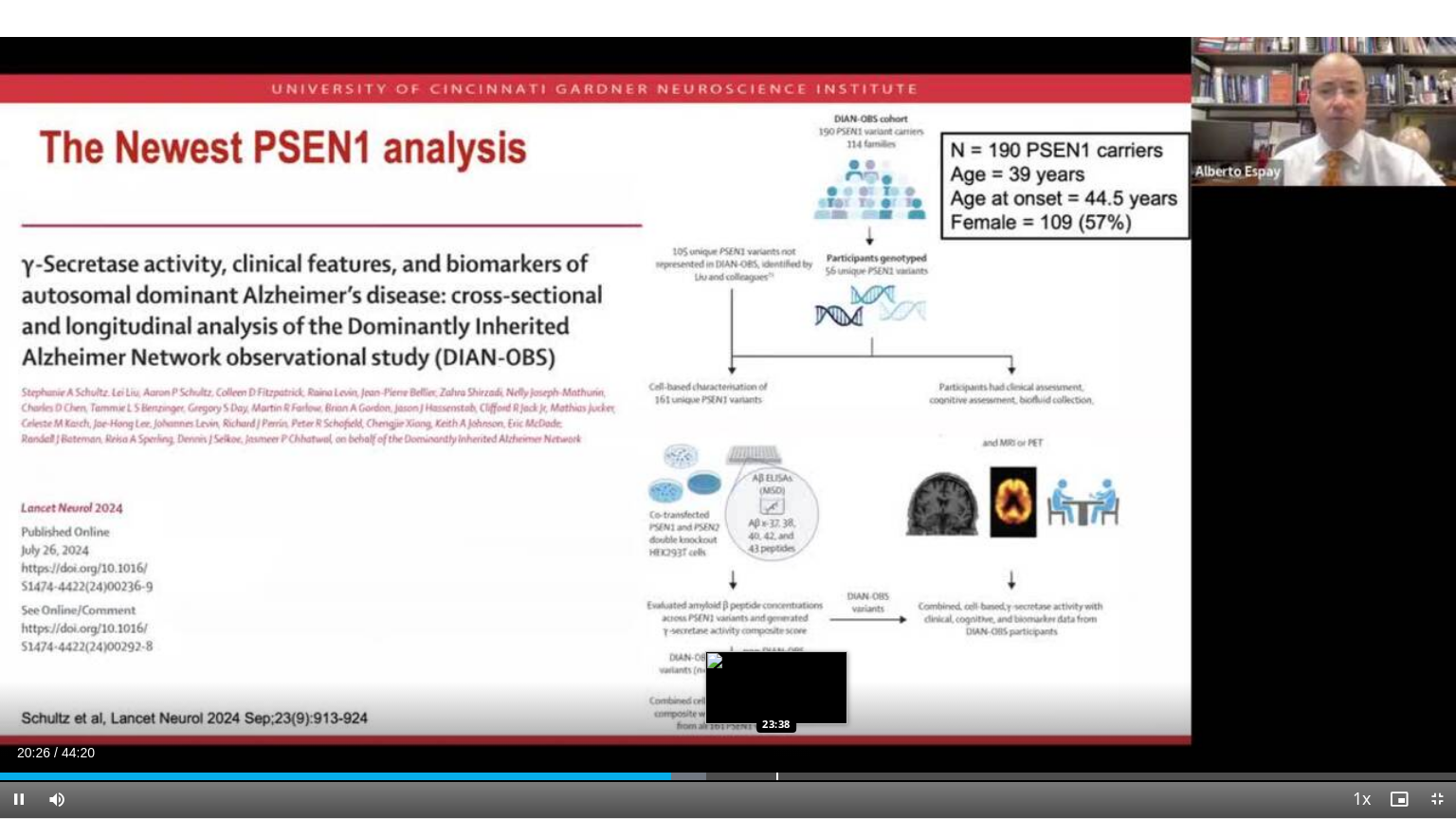 click on "Loaded :  48.48% 20:26 23:38" at bounding box center [728, 771] 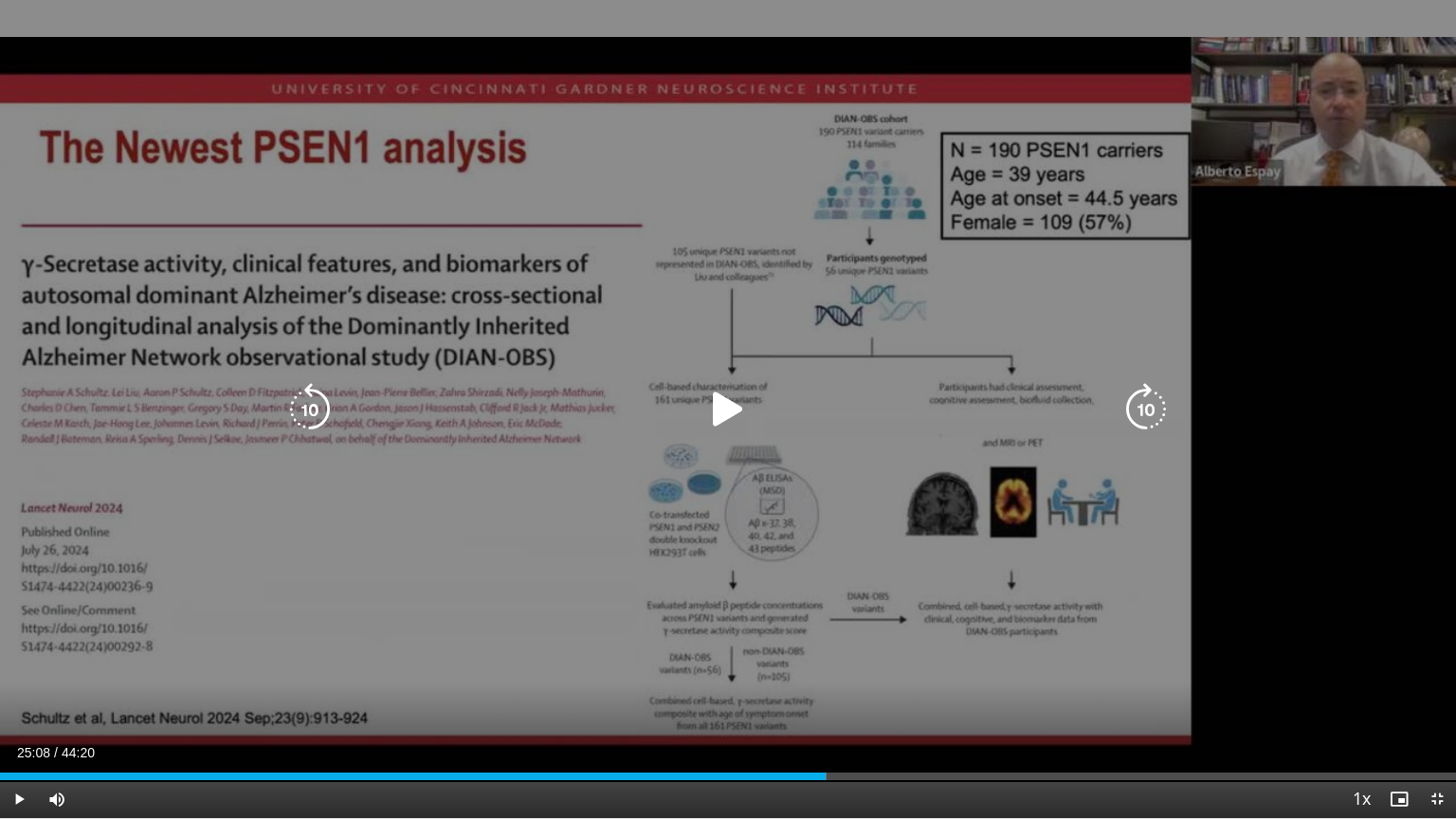 click on "Loaded :  56.77% 25:08 25:06" at bounding box center (728, 776) 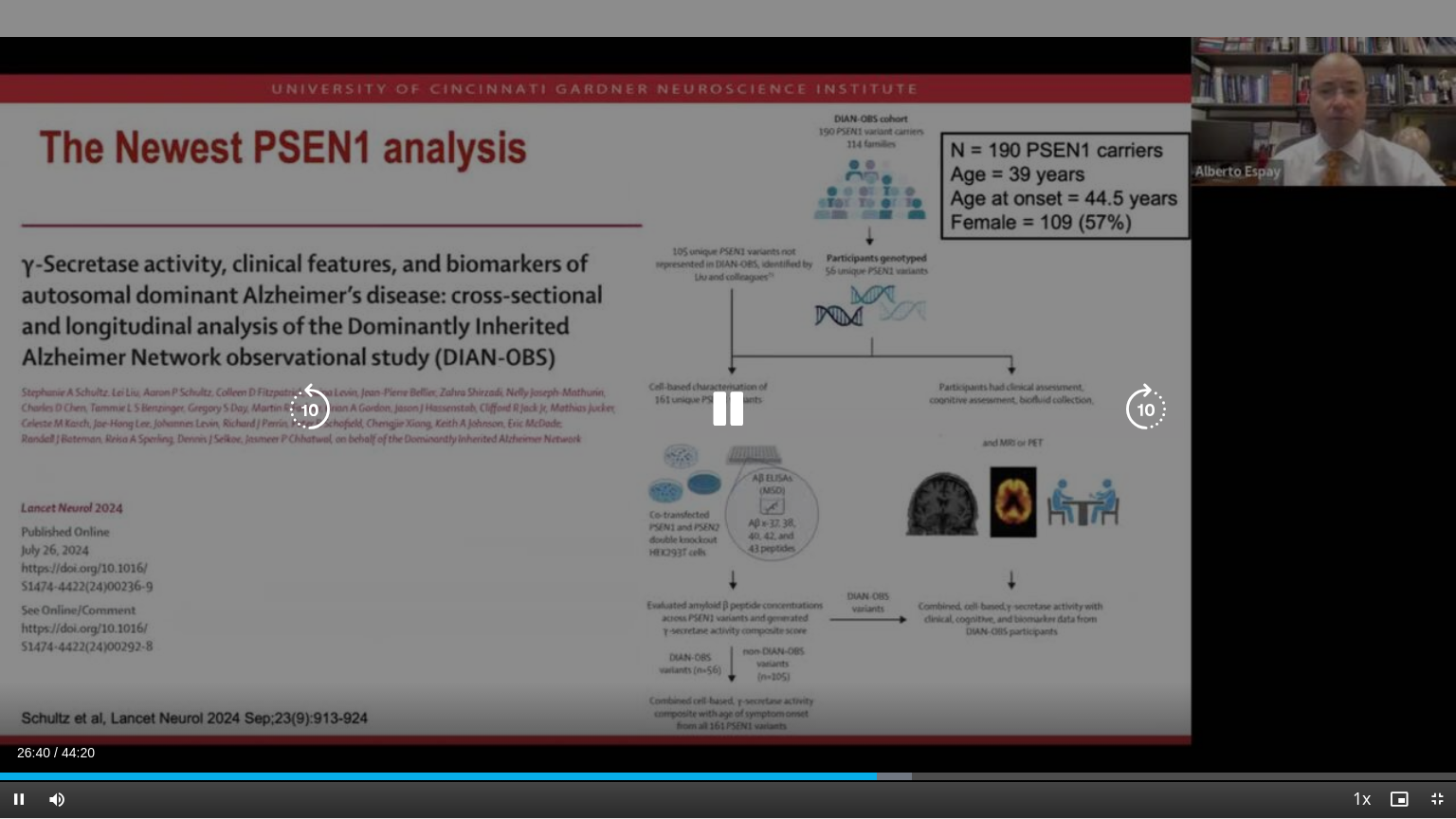 click on "10 seconds
Tap to unmute" at bounding box center [728, 409] 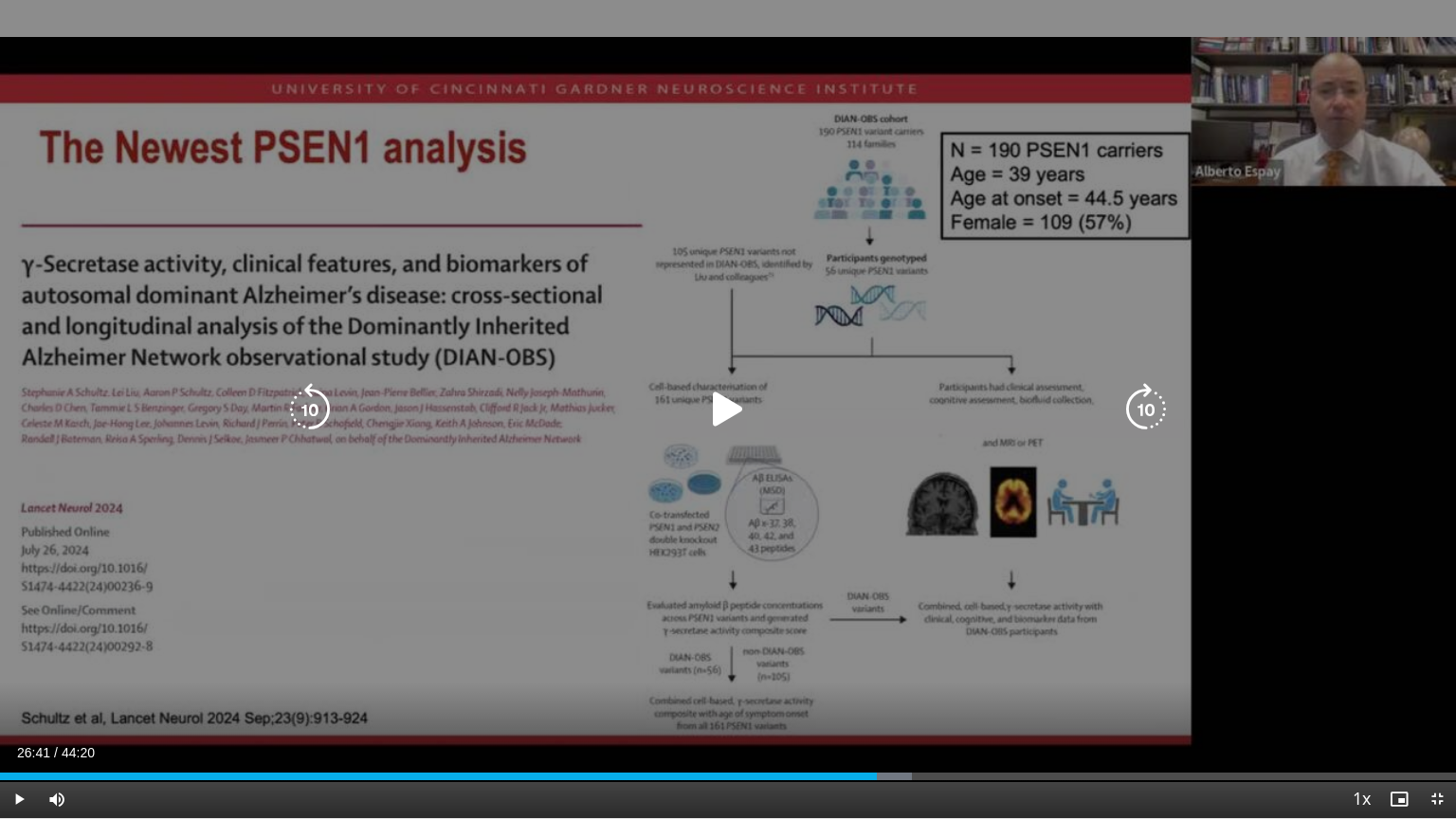 click at bounding box center (728, 410) 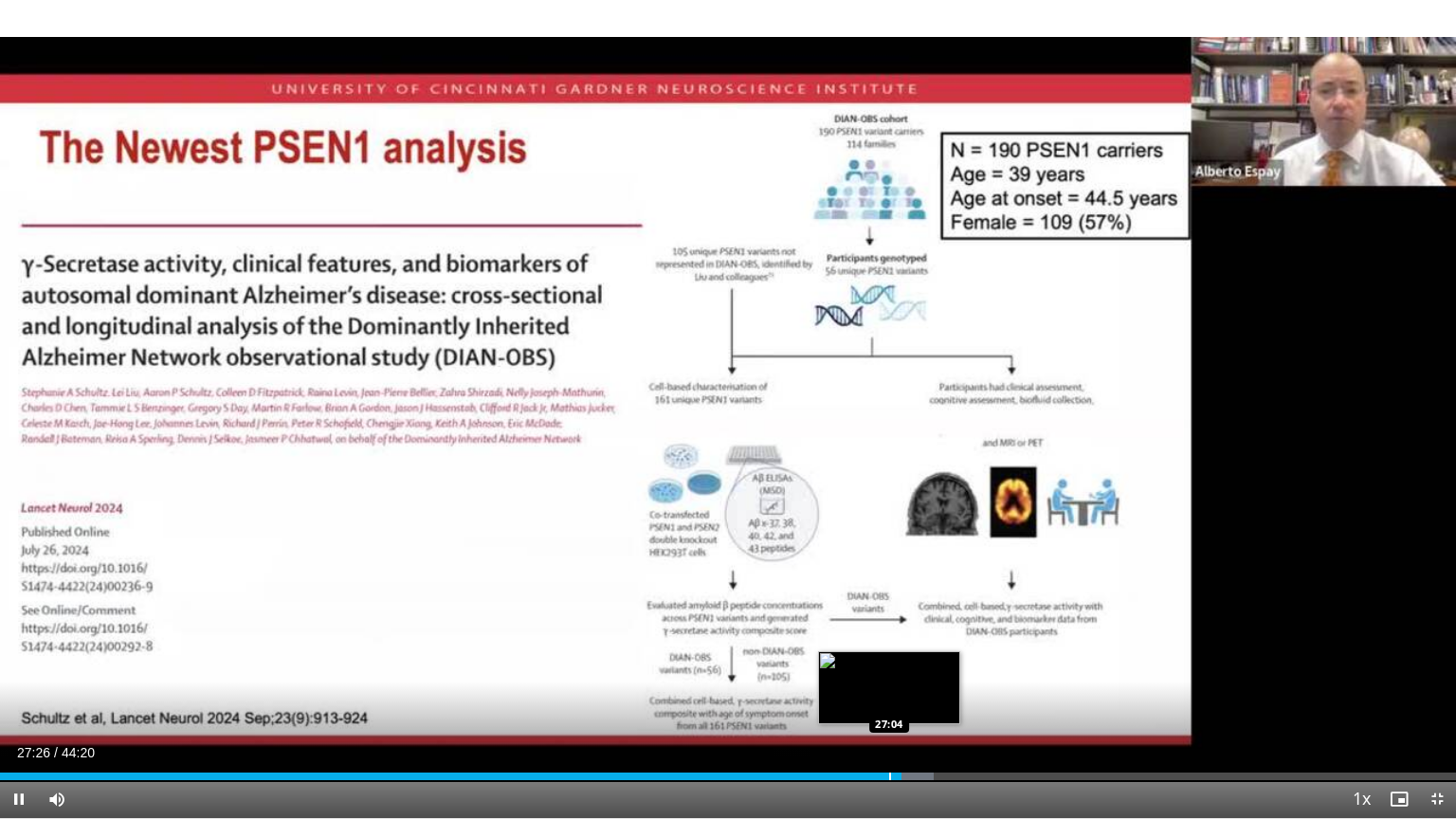 click on "Loaded :  64.14% 27:26 27:04" at bounding box center (728, 776) 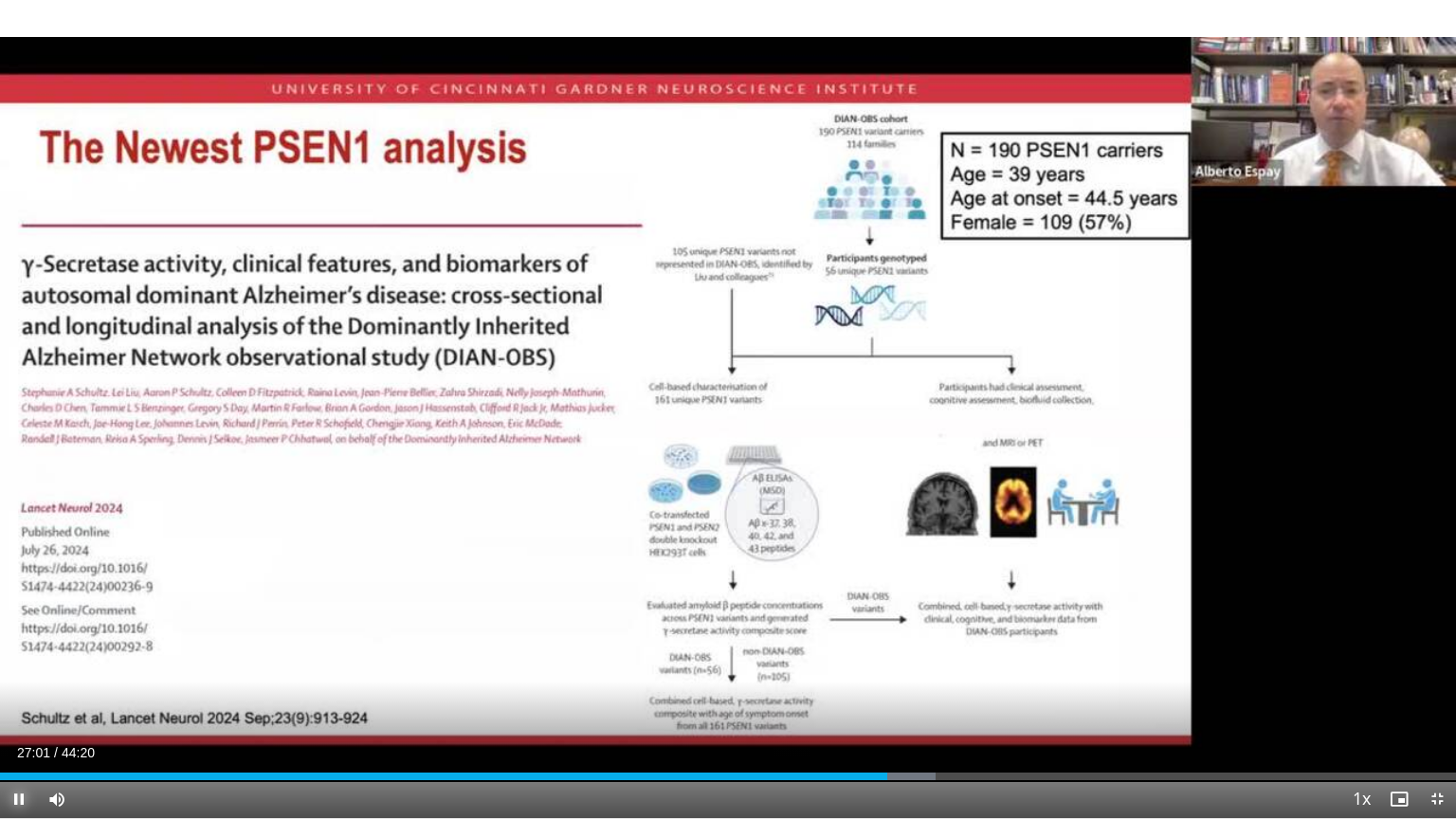 click at bounding box center [19, 799] 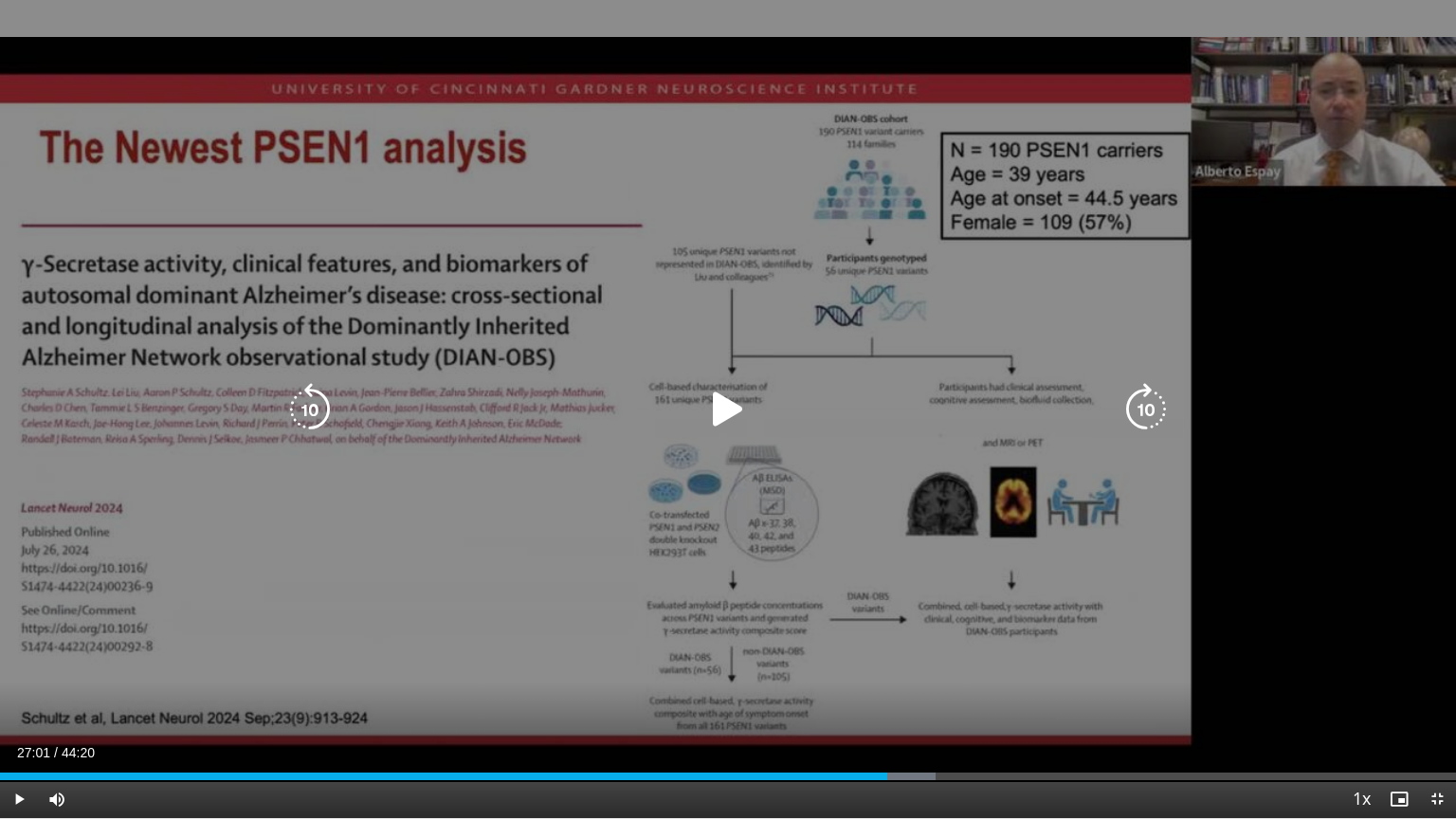 click at bounding box center (728, 410) 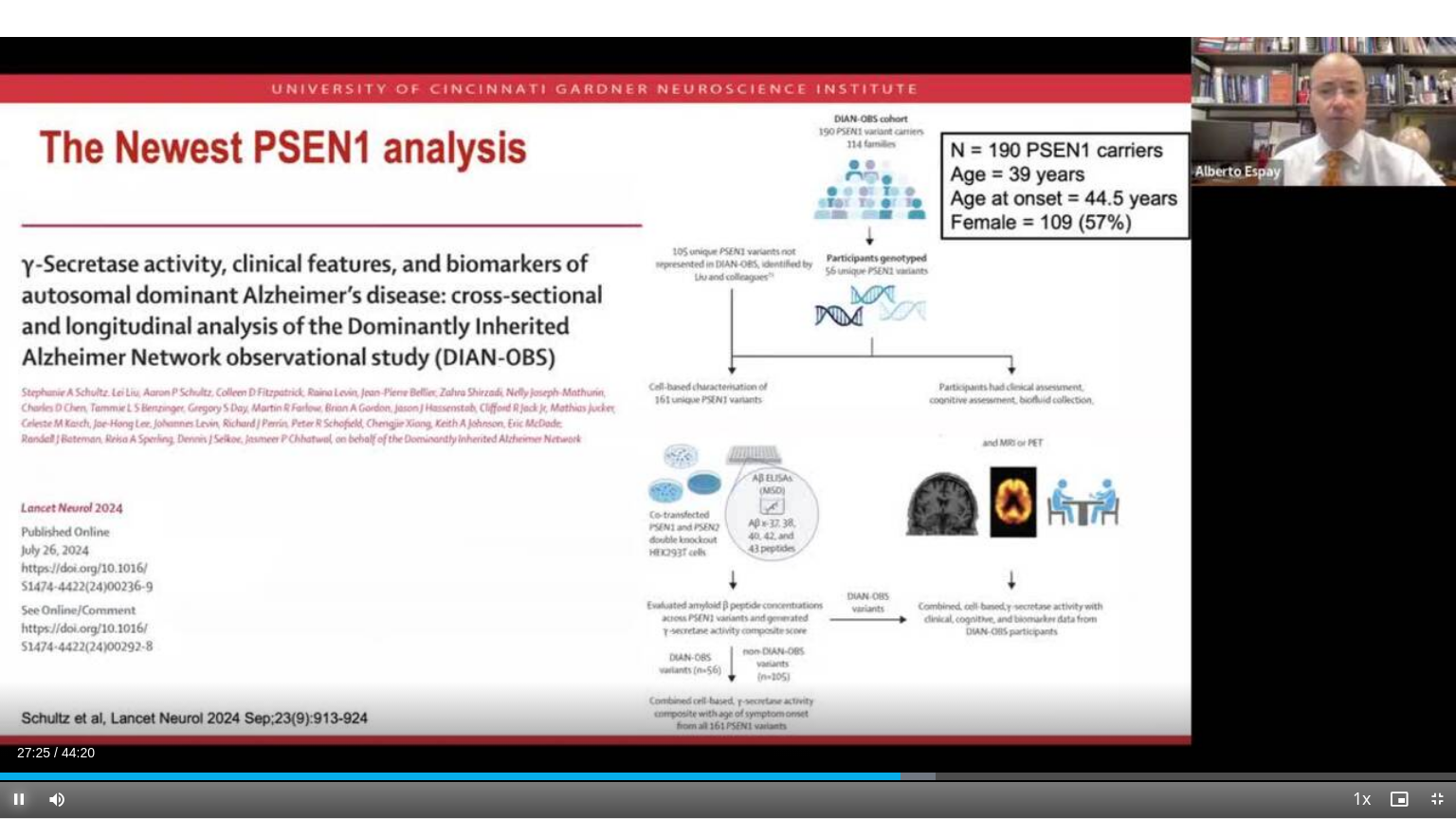 click on "**********" at bounding box center [728, 410] 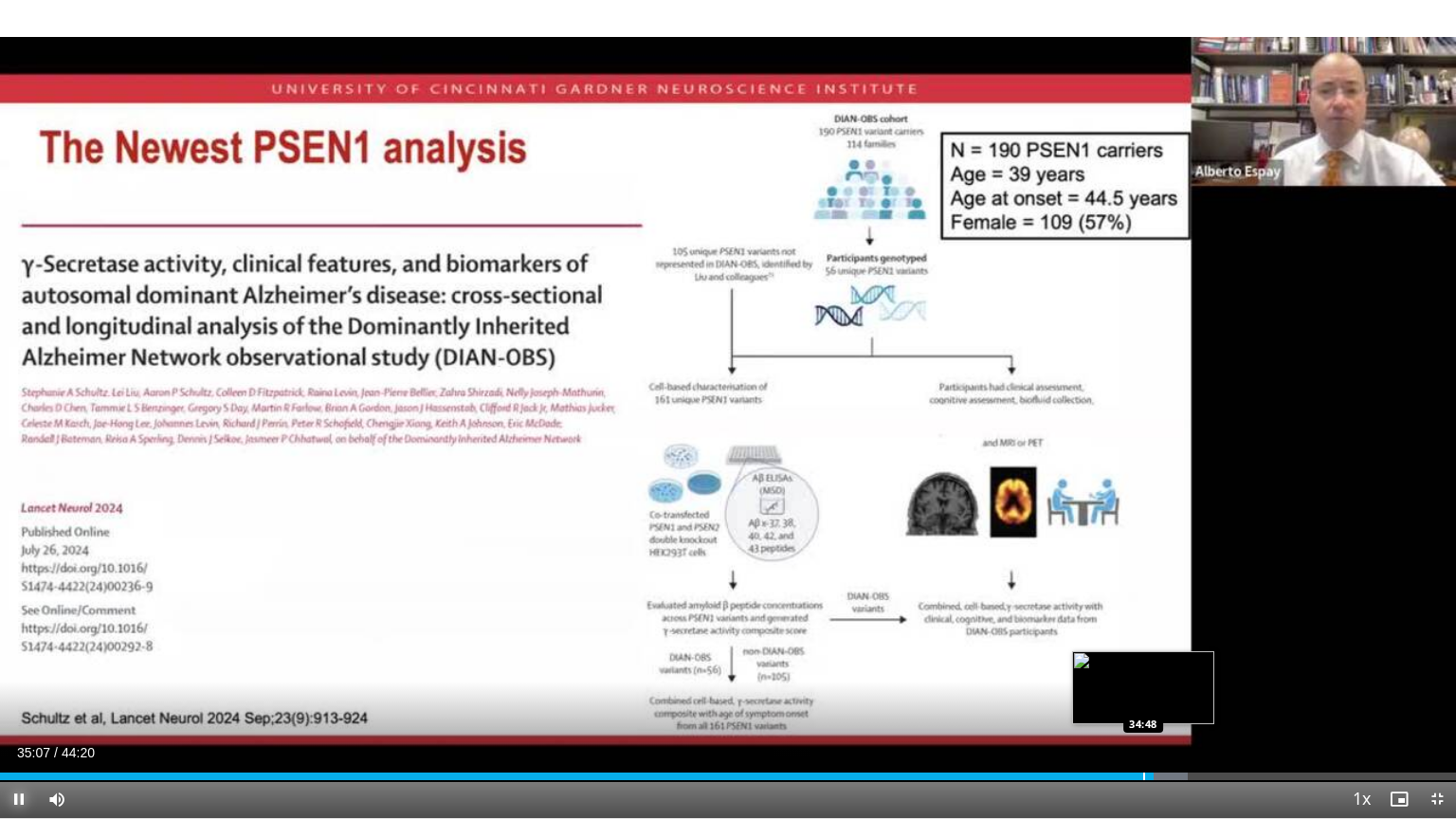 click on "Loaded :  81.58% 35:07 34:48" at bounding box center [728, 771] 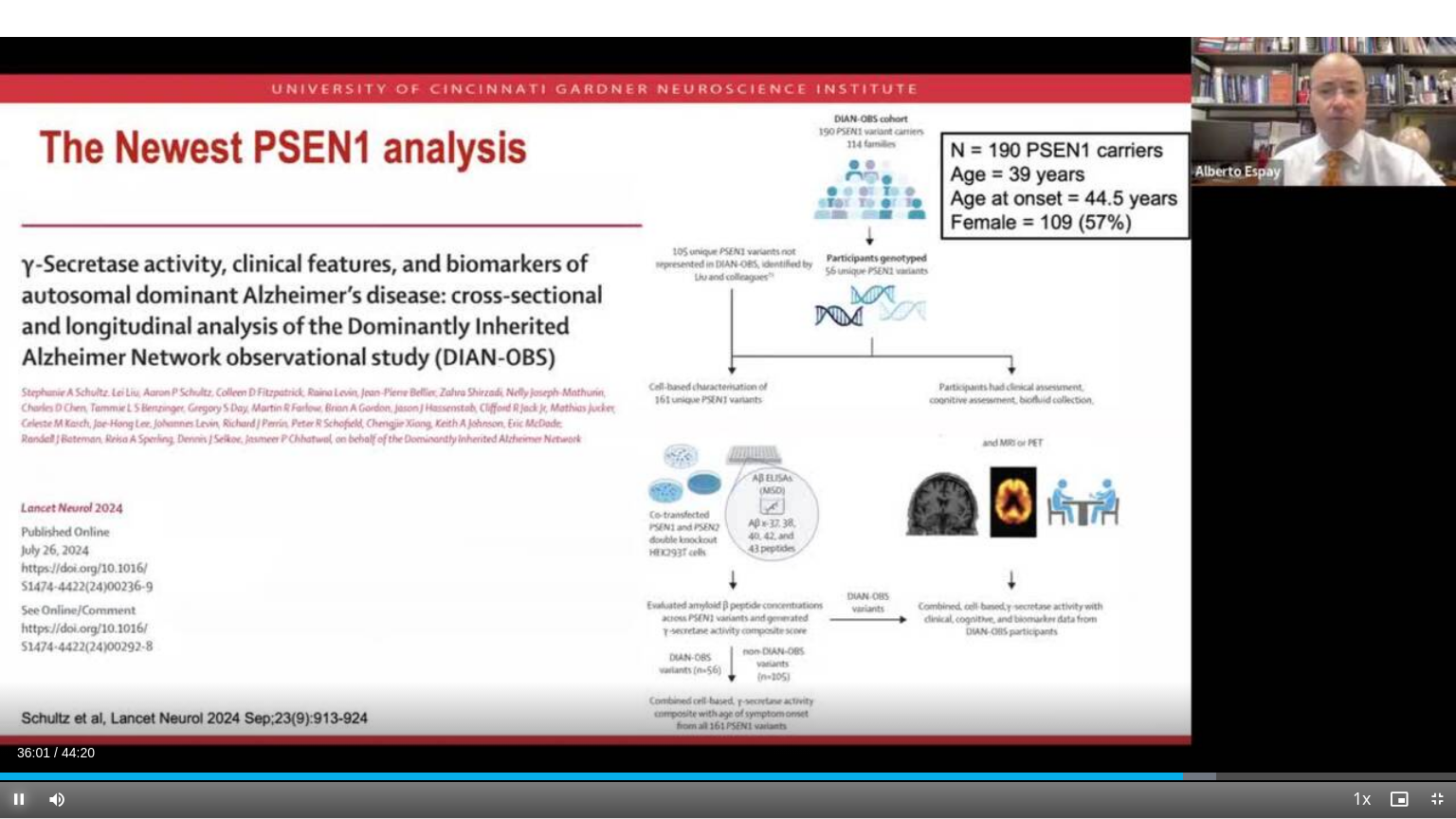 click at bounding box center (19, 799) 